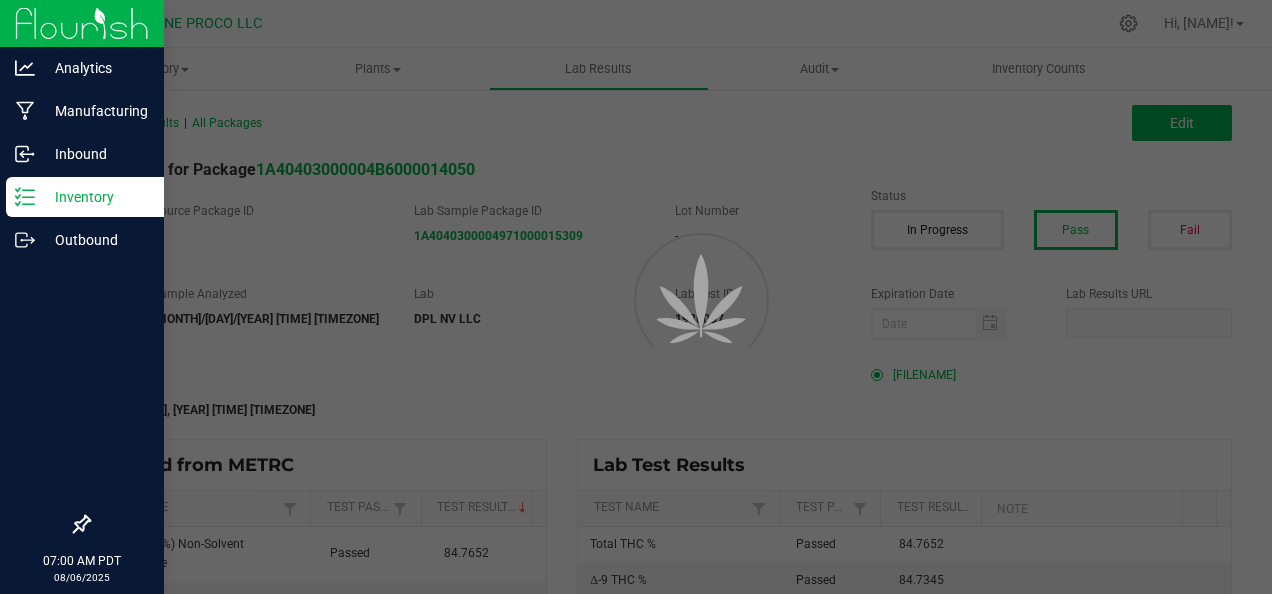 scroll, scrollTop: 0, scrollLeft: 0, axis: both 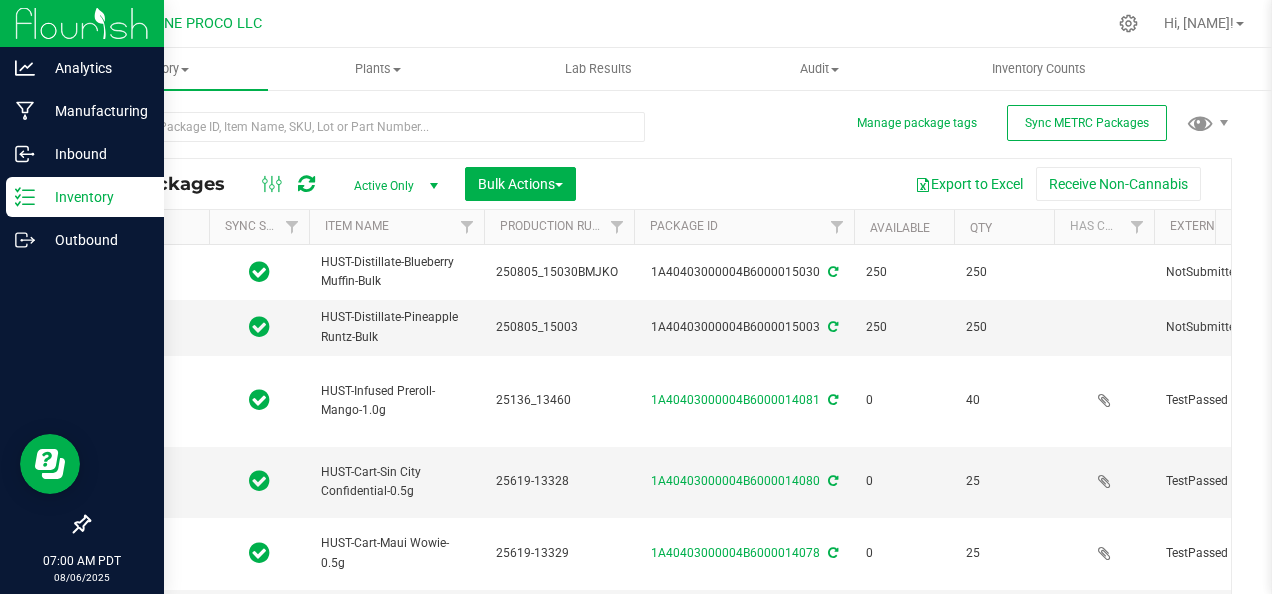 type on "2025-06-17" 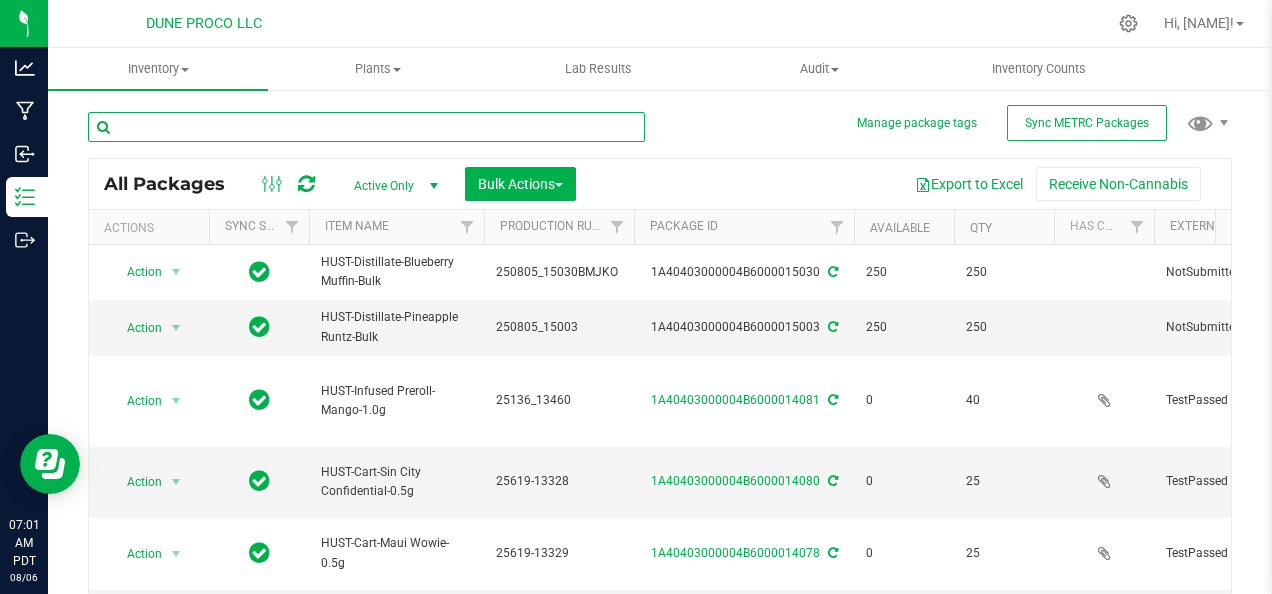 click at bounding box center [366, 127] 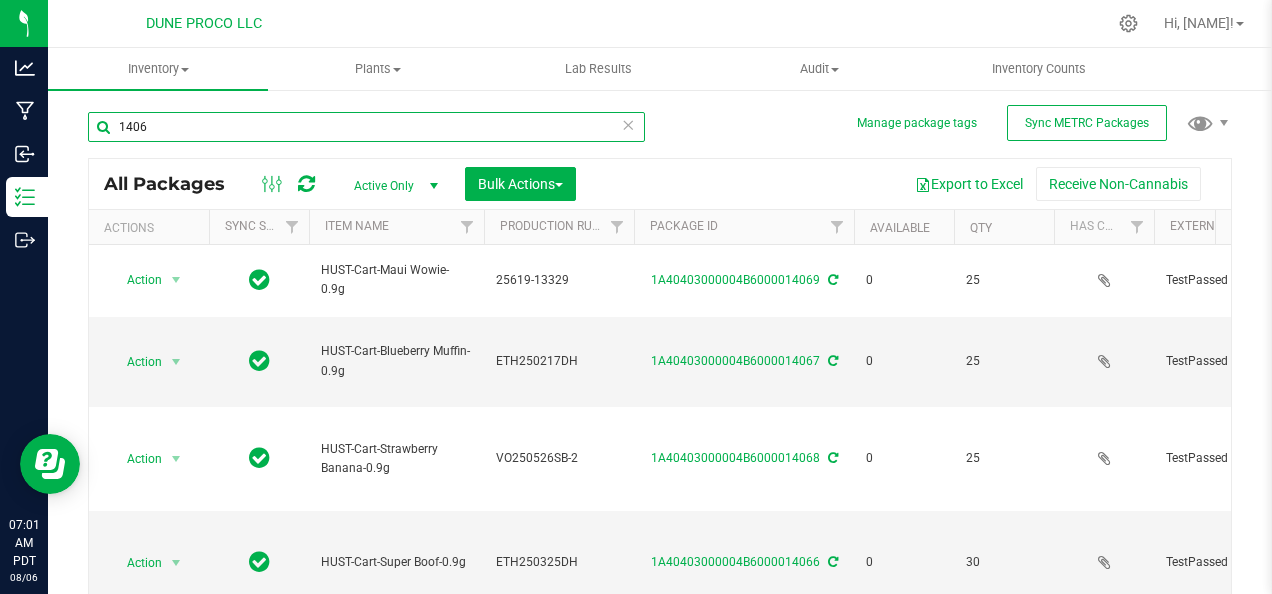 type on "[NUMBER]" 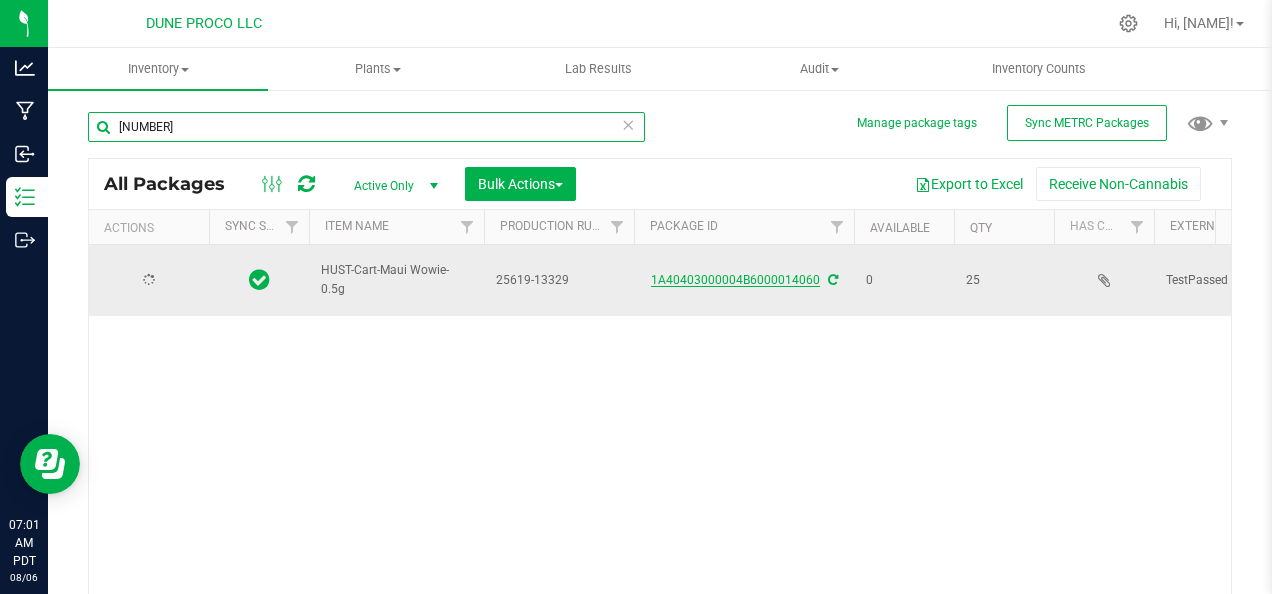type on "2025-06-19" 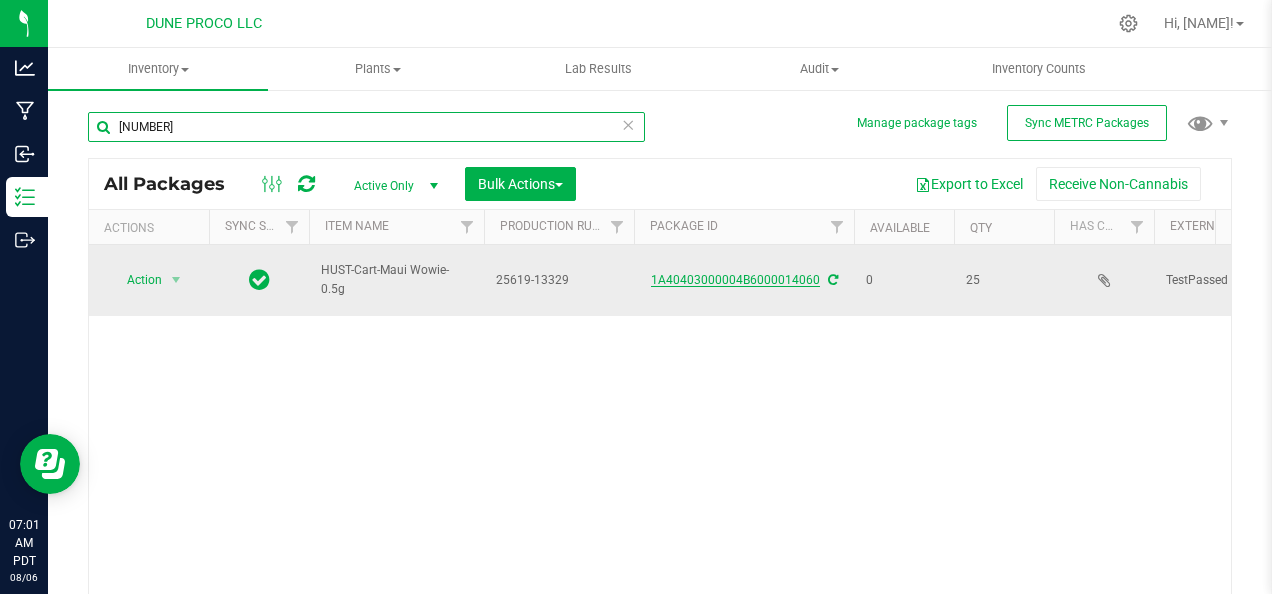 type on "[NUMBER]" 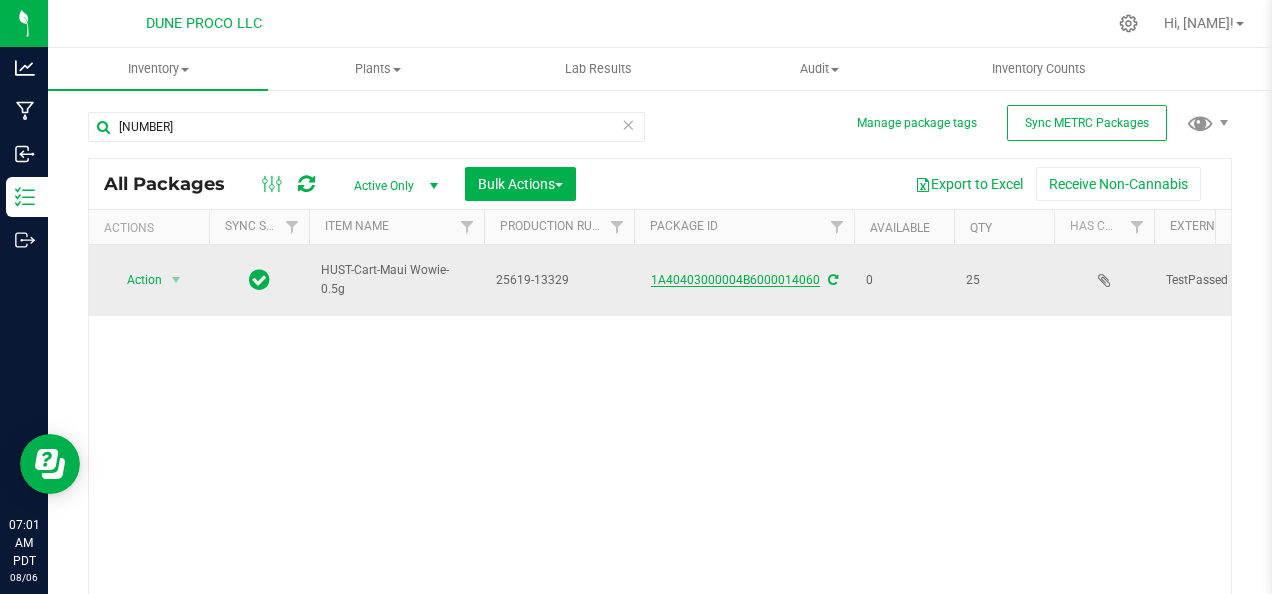 click on "1A40403000004B6000014060" at bounding box center [735, 280] 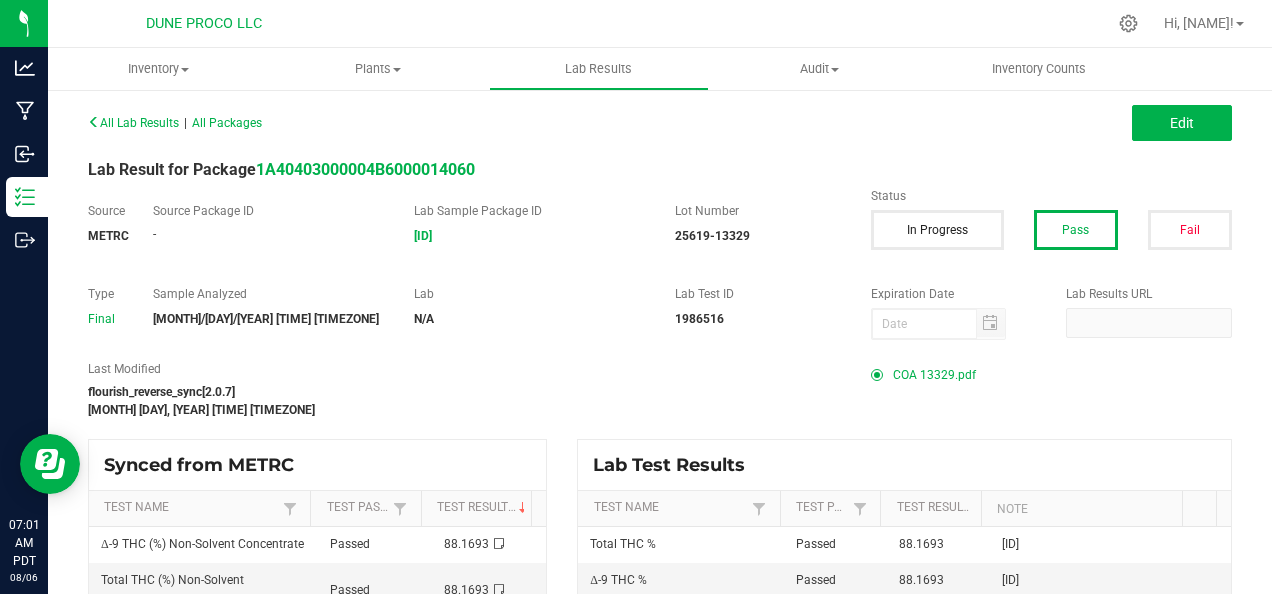 click on "COA 13329.pdf" at bounding box center (934, 375) 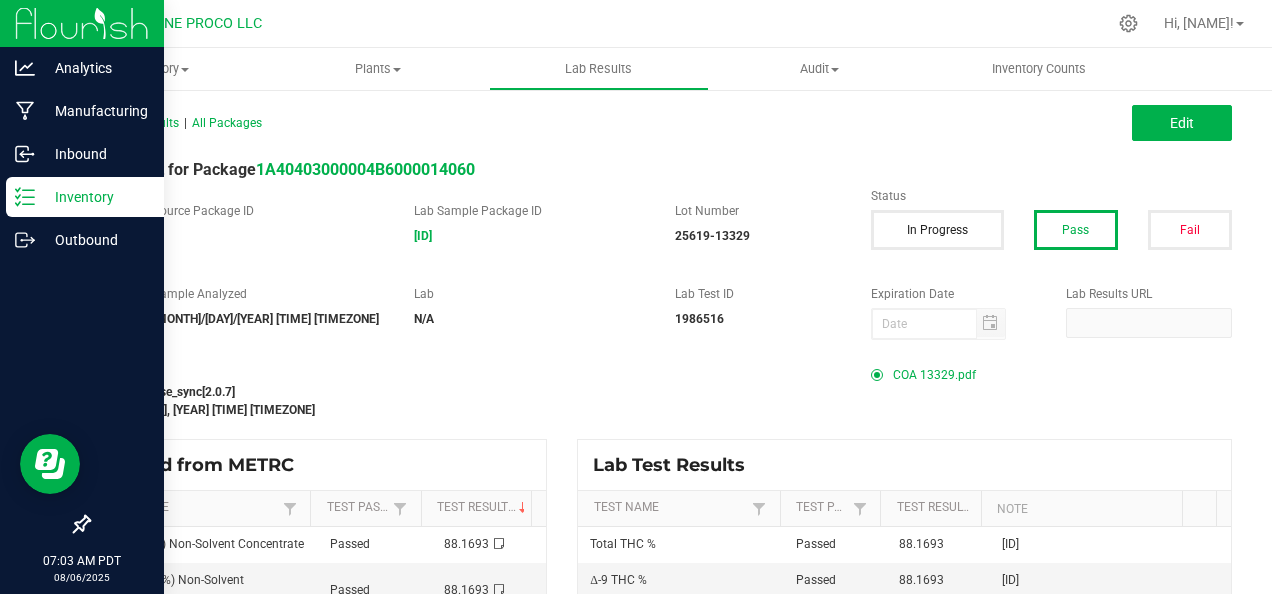 click on "Inventory" at bounding box center [95, 197] 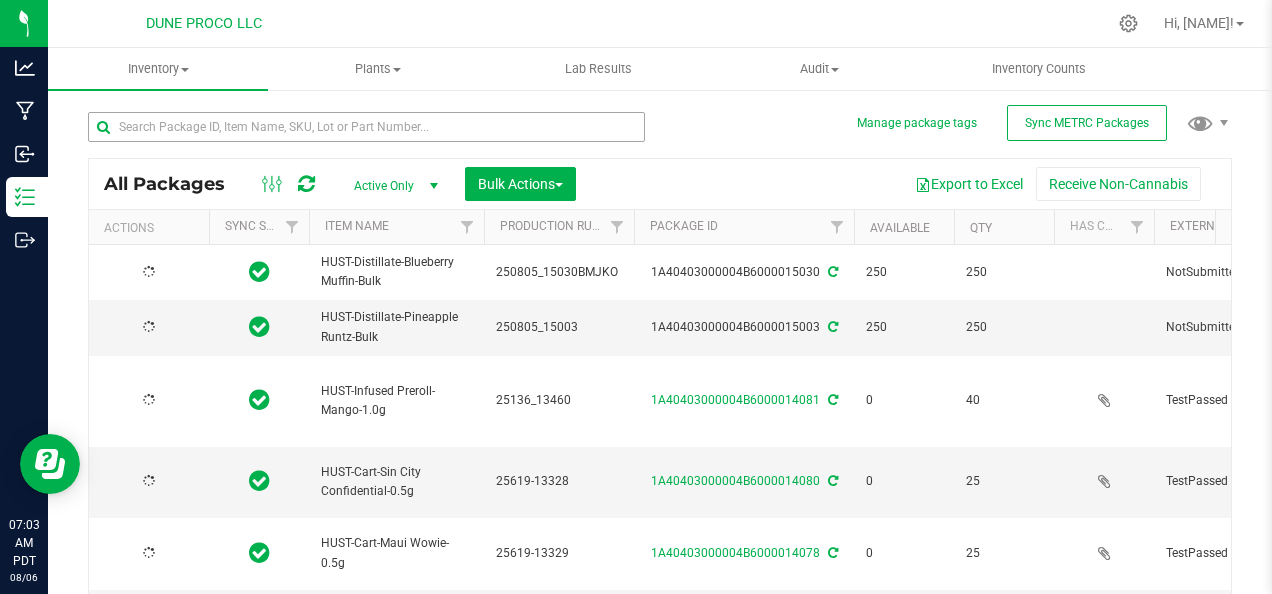 type on "2025-06-17" 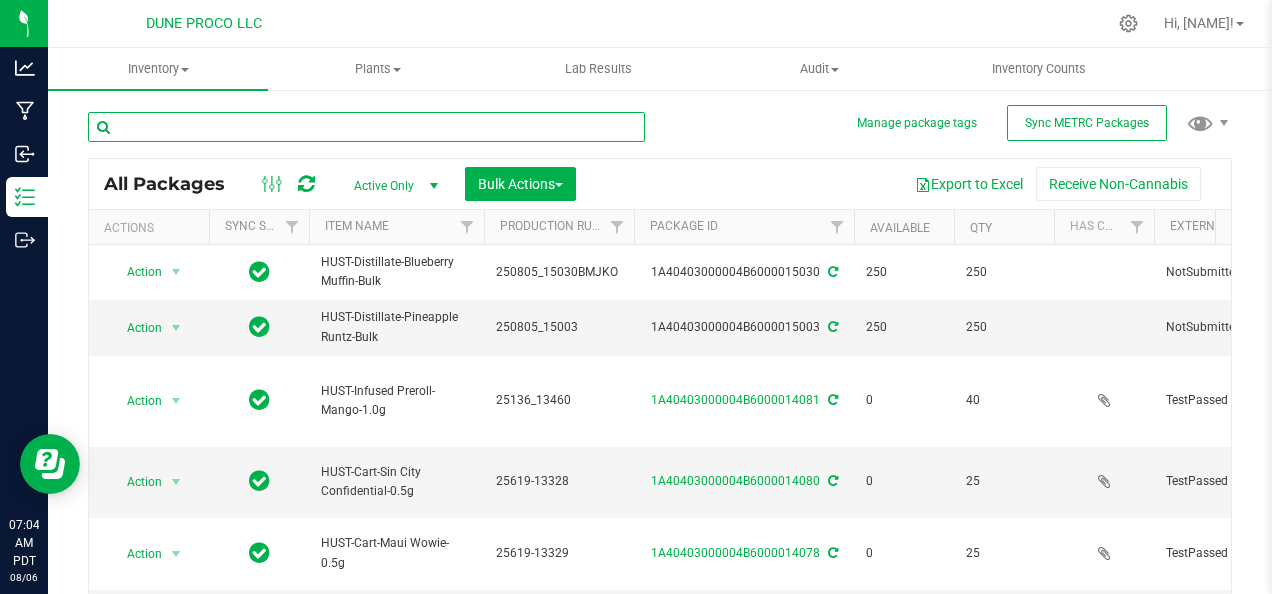 click at bounding box center [366, 127] 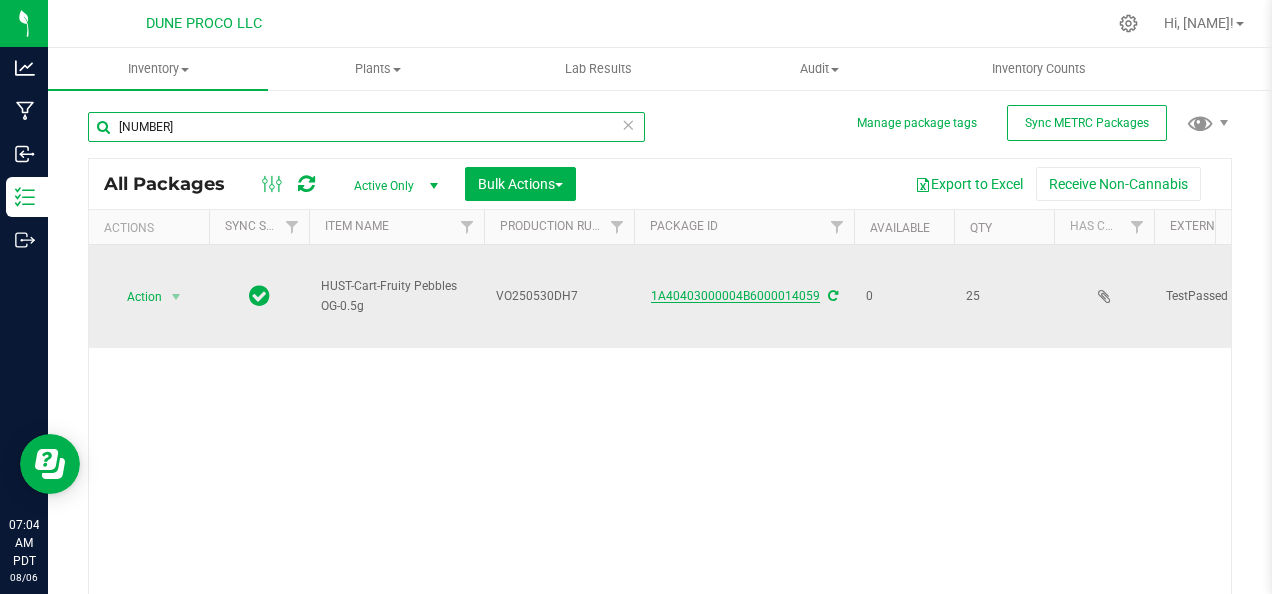 type on "[NUMBER]" 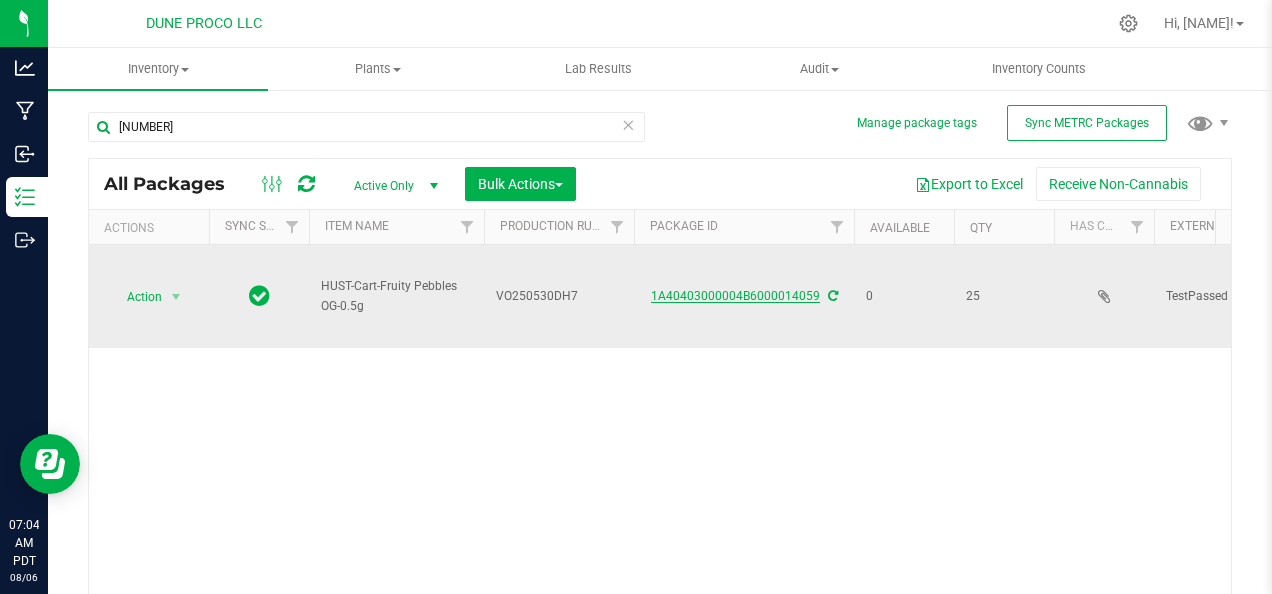 click on "1A40403000004B6000014059" at bounding box center [735, 296] 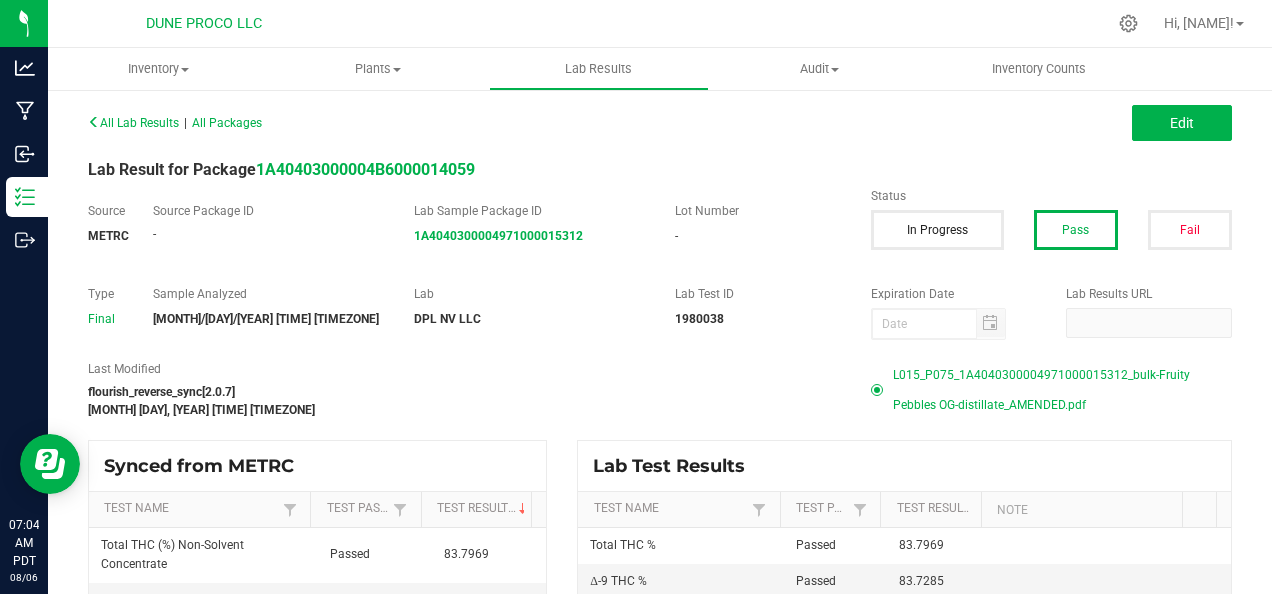 click on "L015_P075_1A4040300004971000015312_bulk-Fruity Pebbles OG-distillate_AMENDED.pdf" at bounding box center [1062, 390] 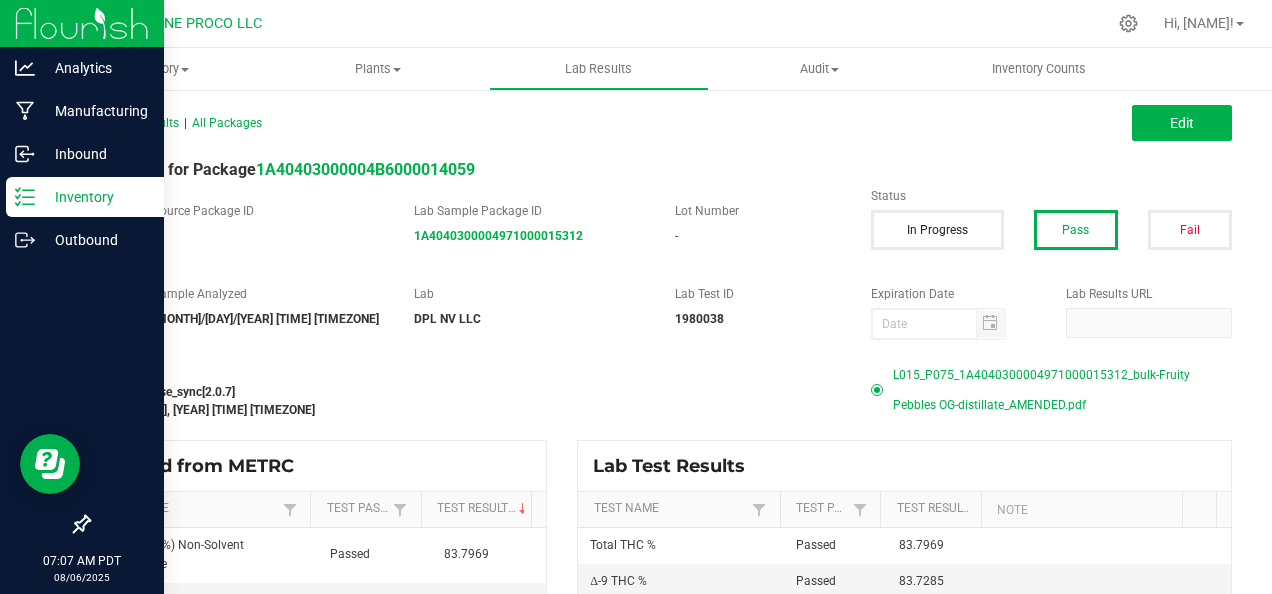 click 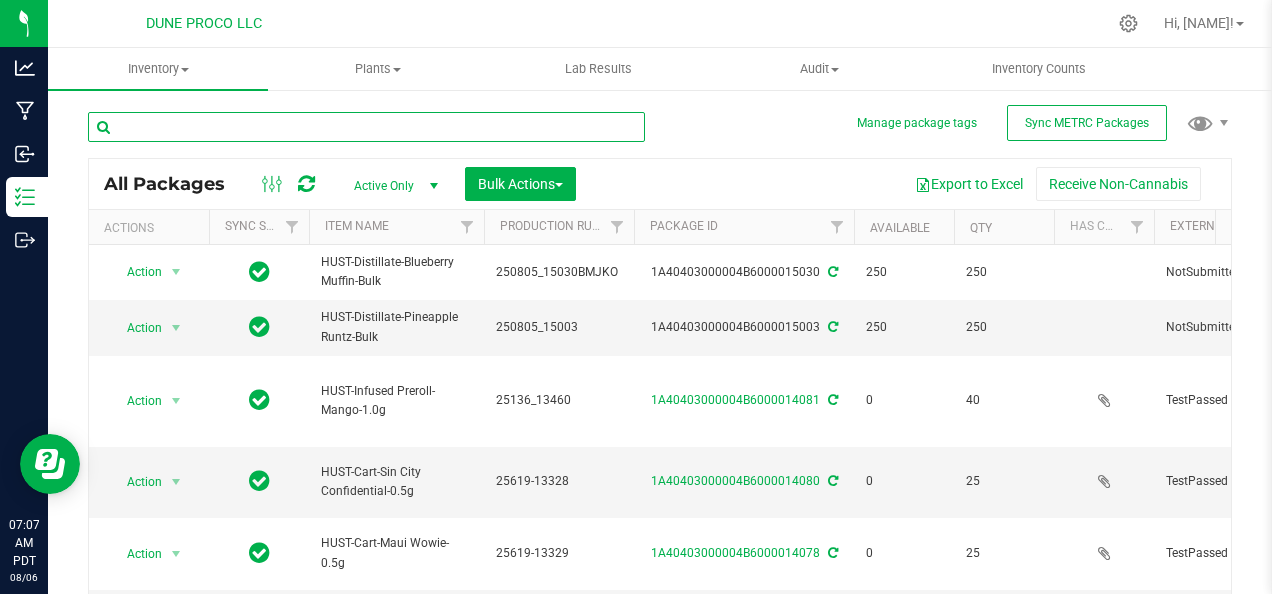 click at bounding box center (366, 127) 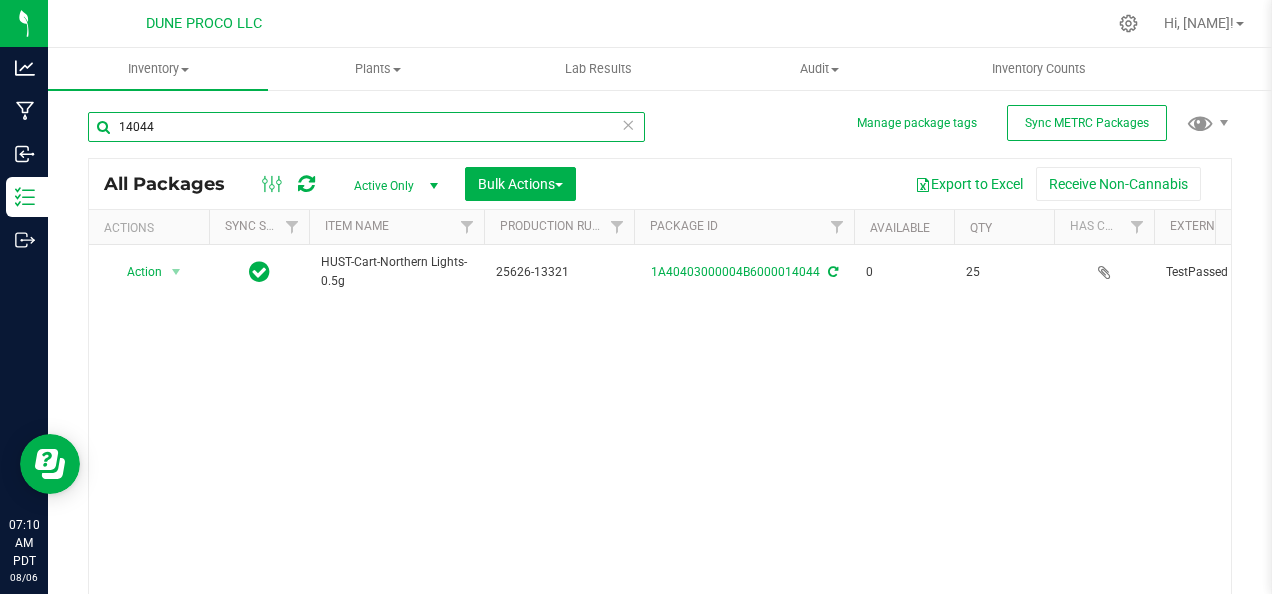 type on "14044" 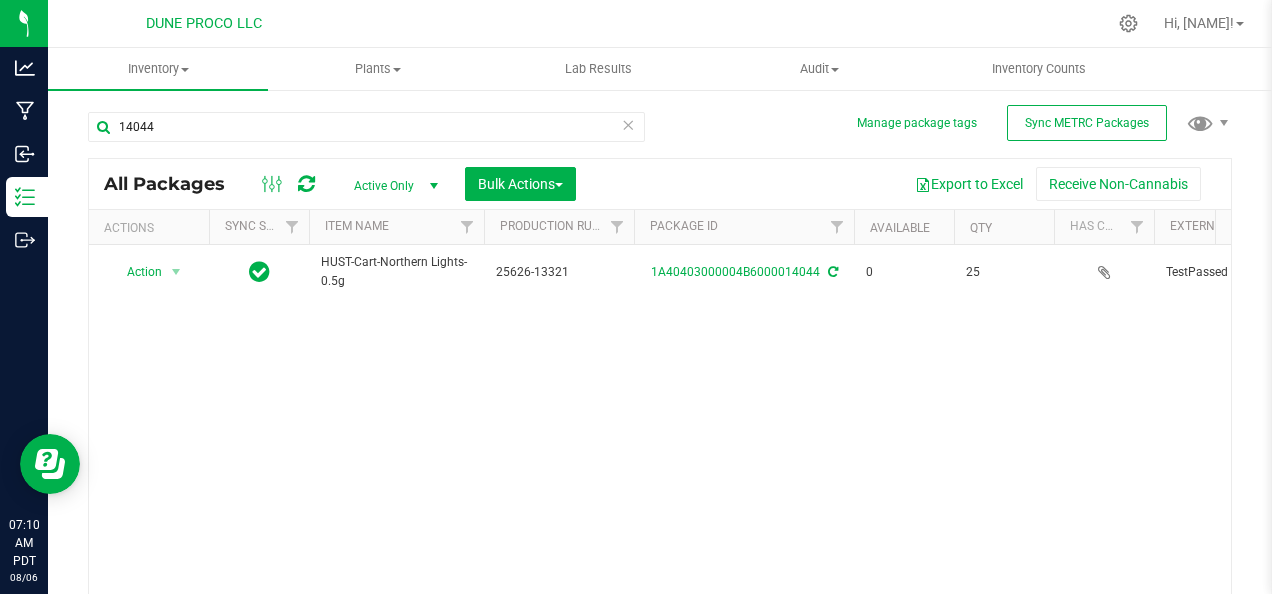 click at bounding box center [628, 124] 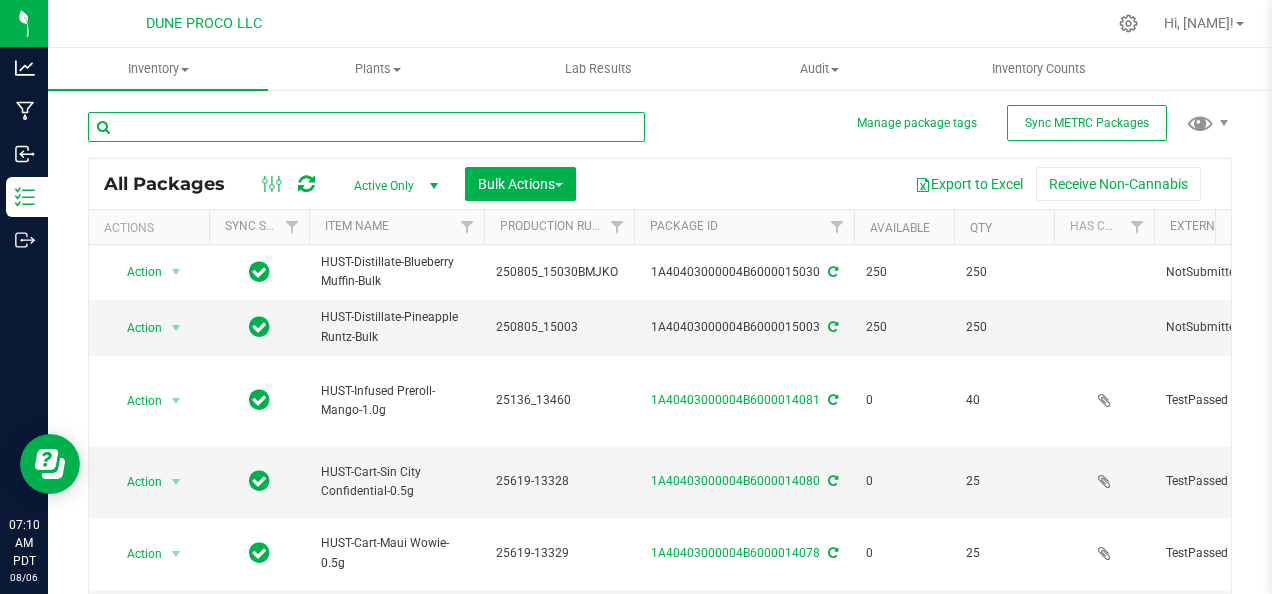 click at bounding box center [366, 127] 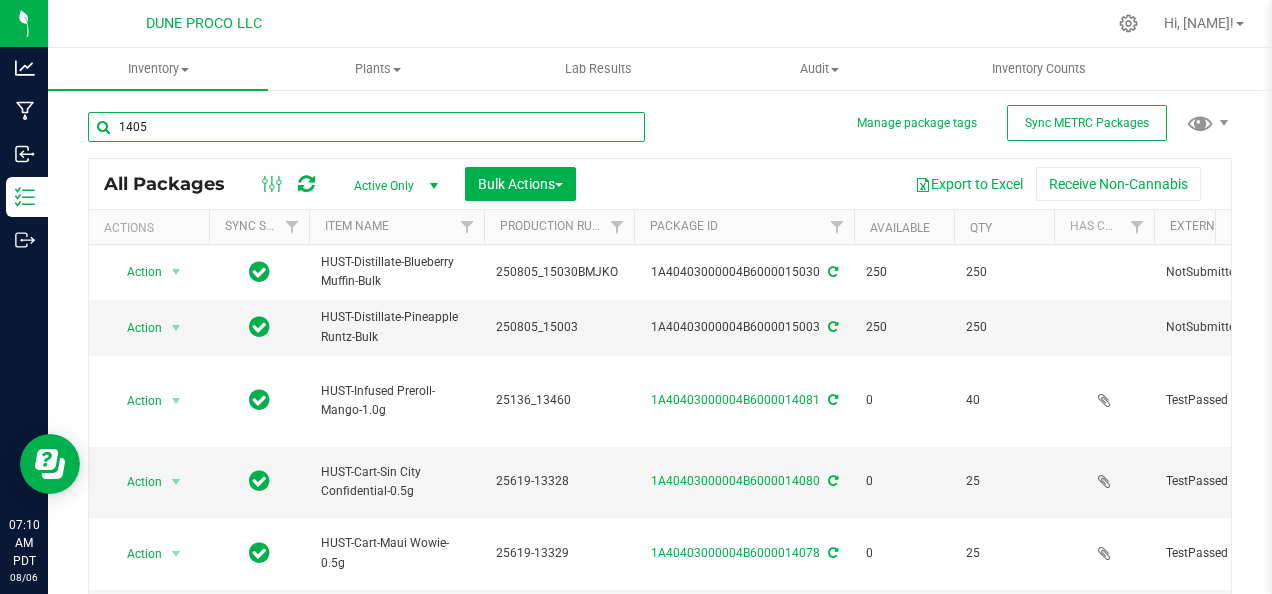 type on "[NUMBER]" 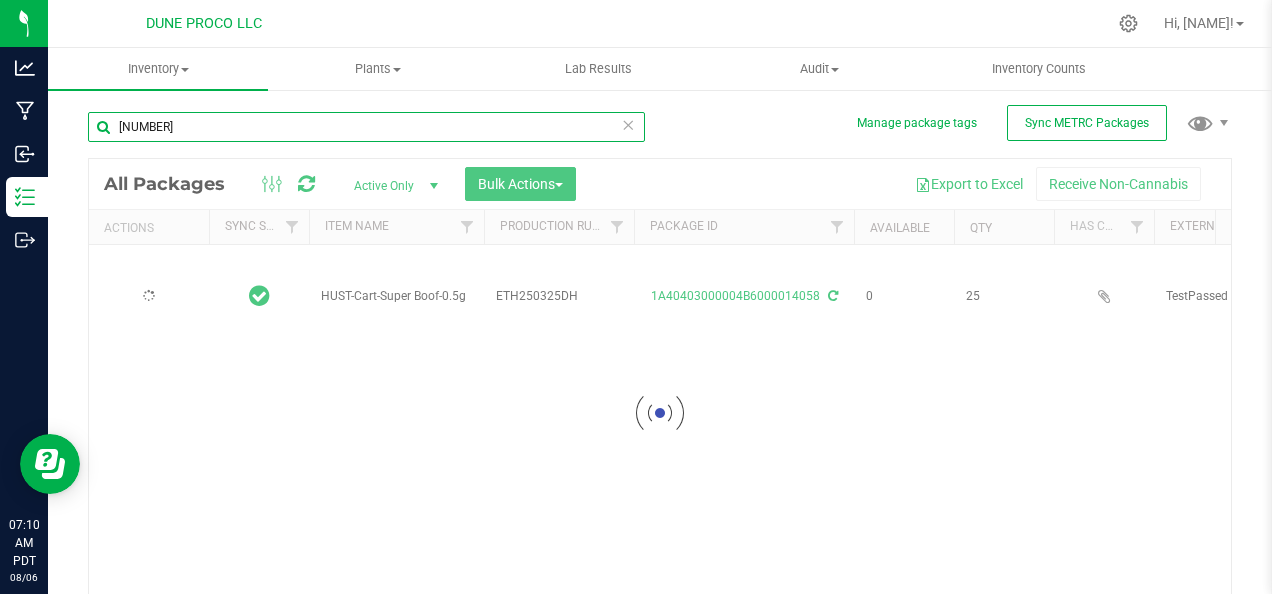 type on "2025-06-12" 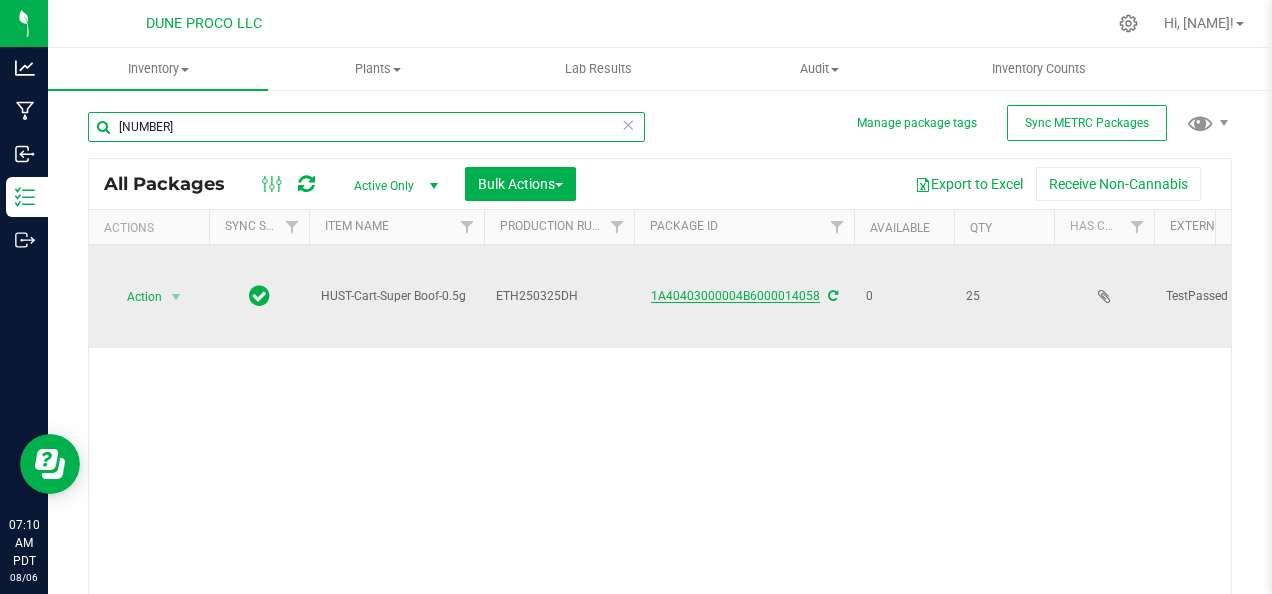 type on "[NUMBER]" 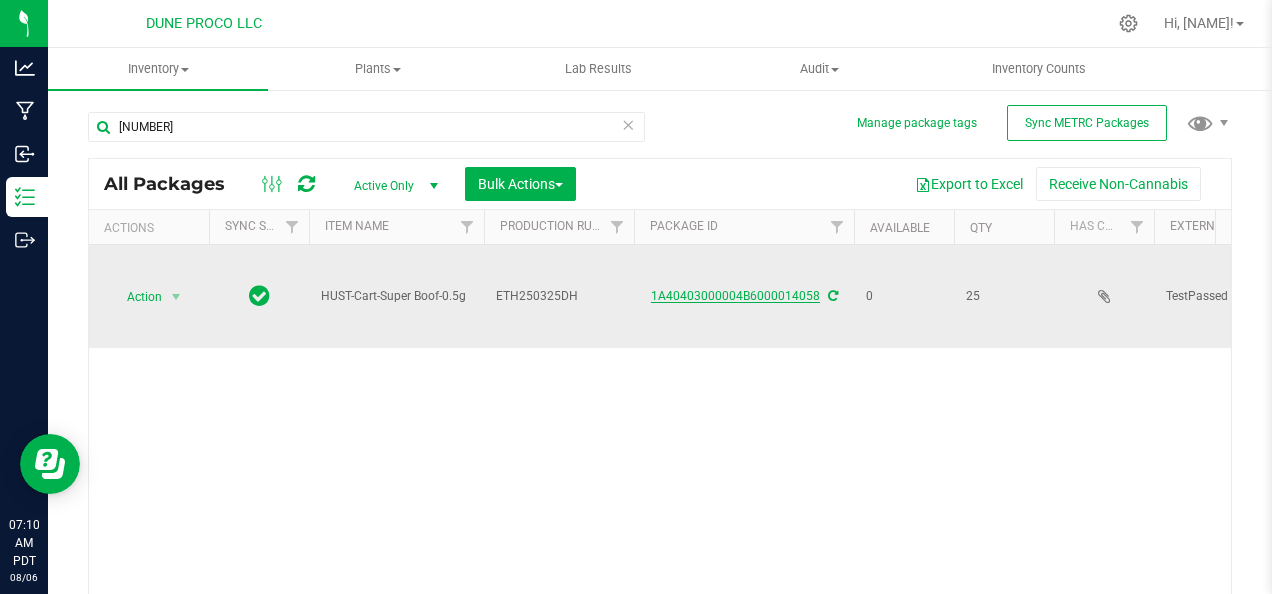 click on "1A40403000004B6000014058" at bounding box center (735, 296) 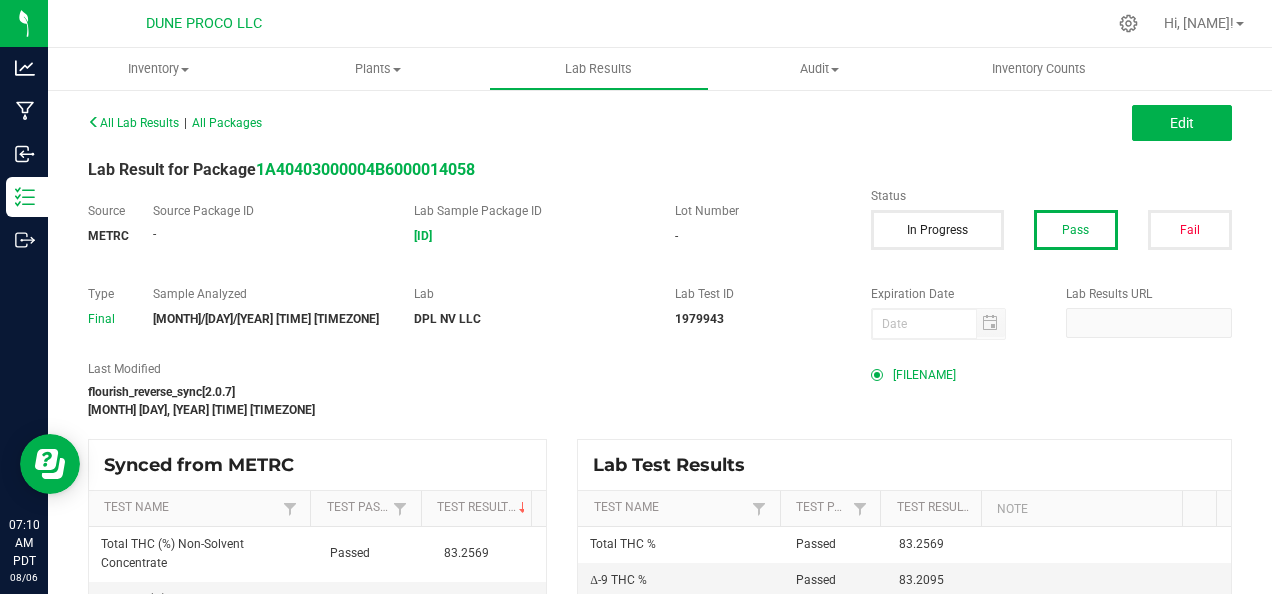 click on "[FILENAME]" at bounding box center [924, 375] 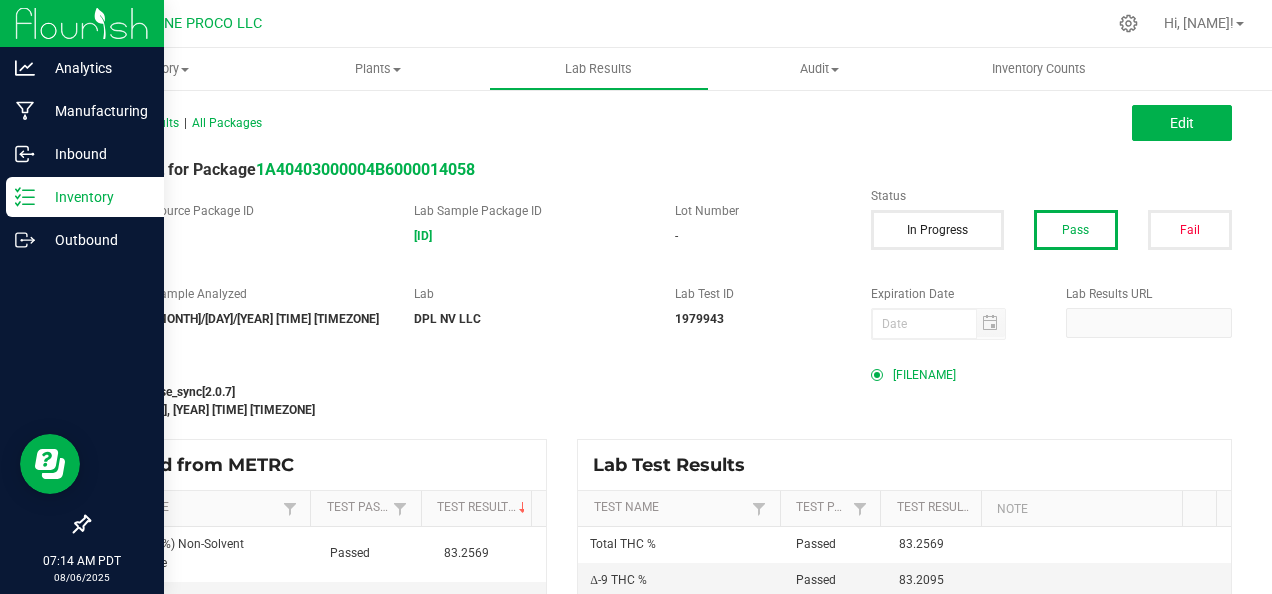 click 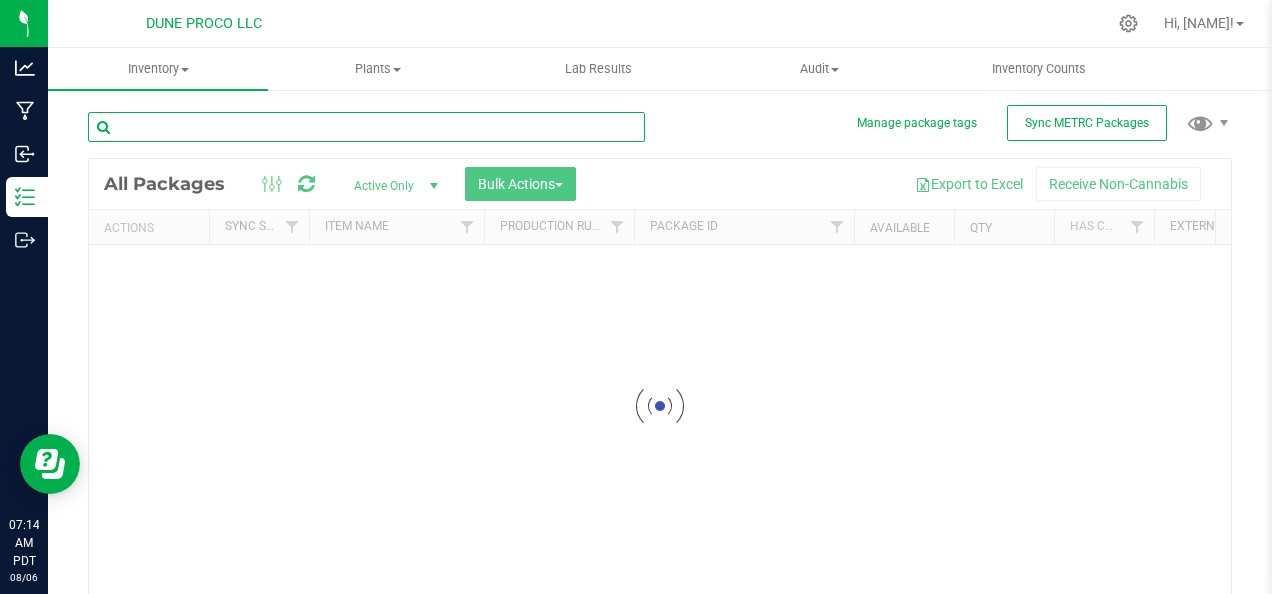 click at bounding box center [366, 127] 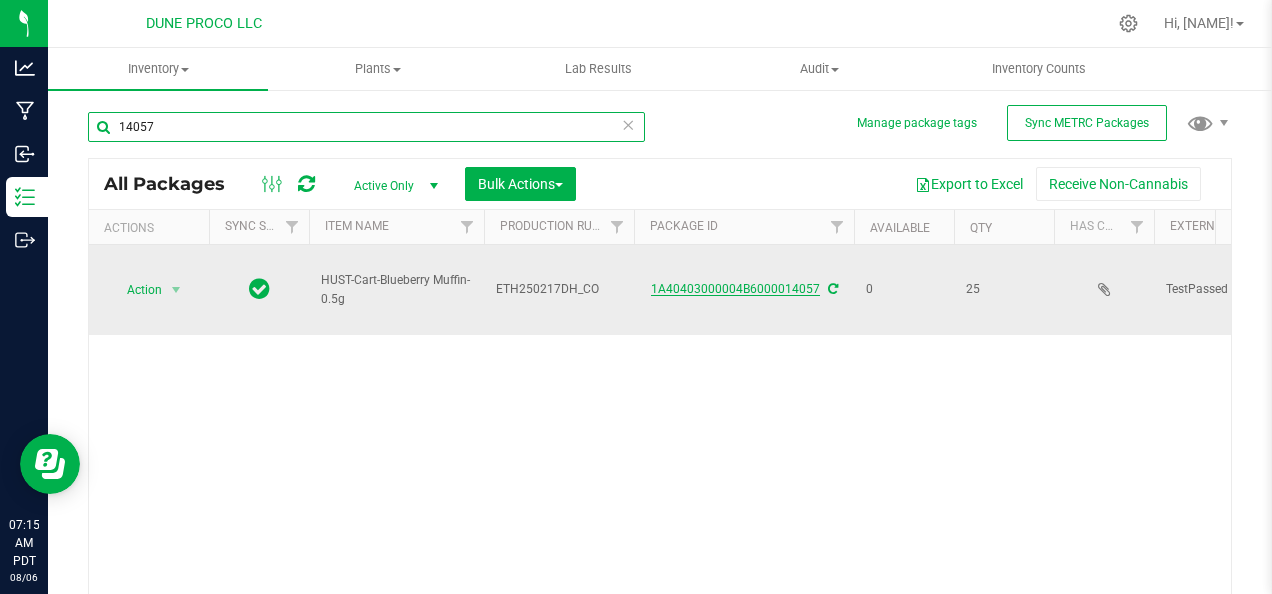 type on "14057" 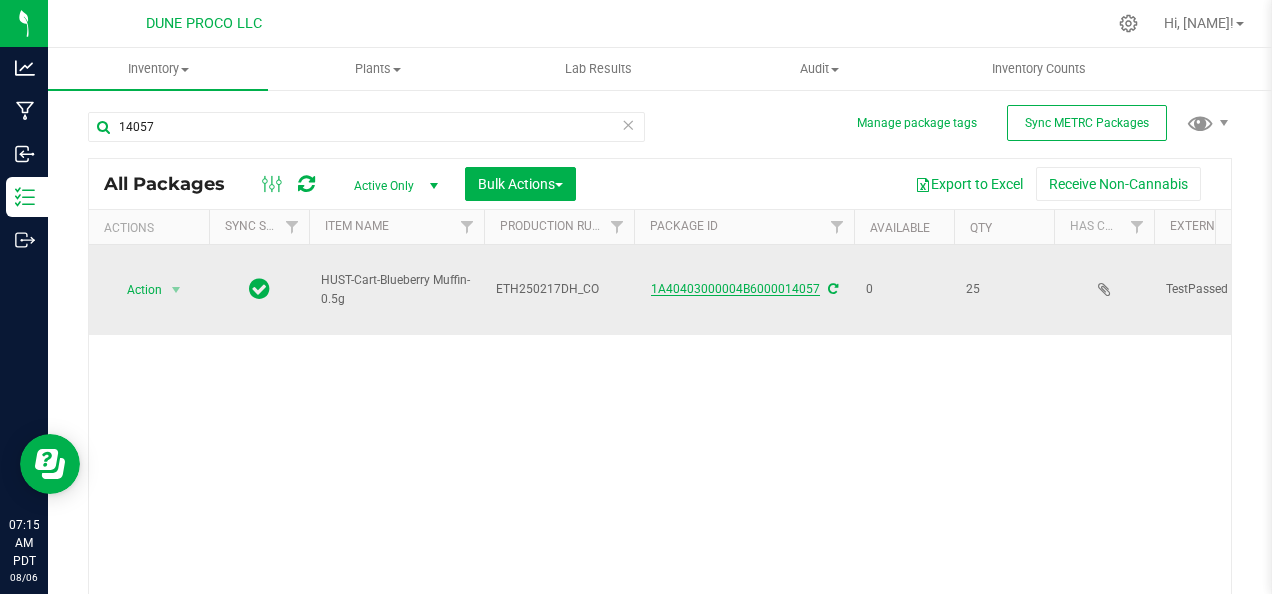 click on "1A40403000004B6000014057" at bounding box center [735, 289] 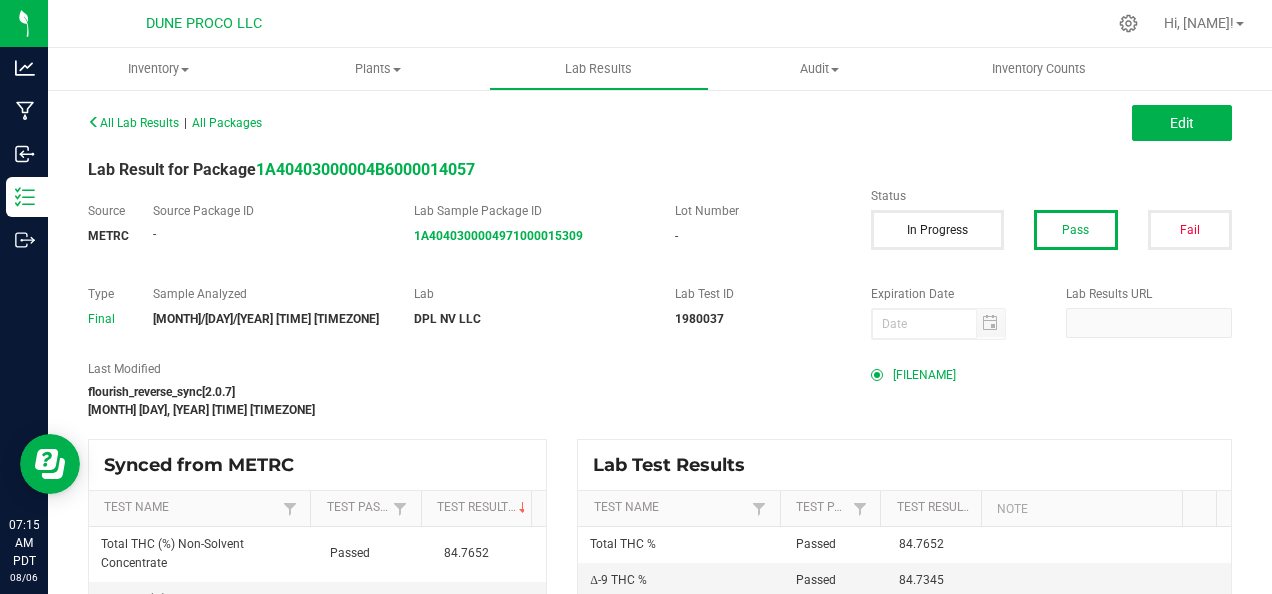 click on "[FILENAME]" at bounding box center [924, 375] 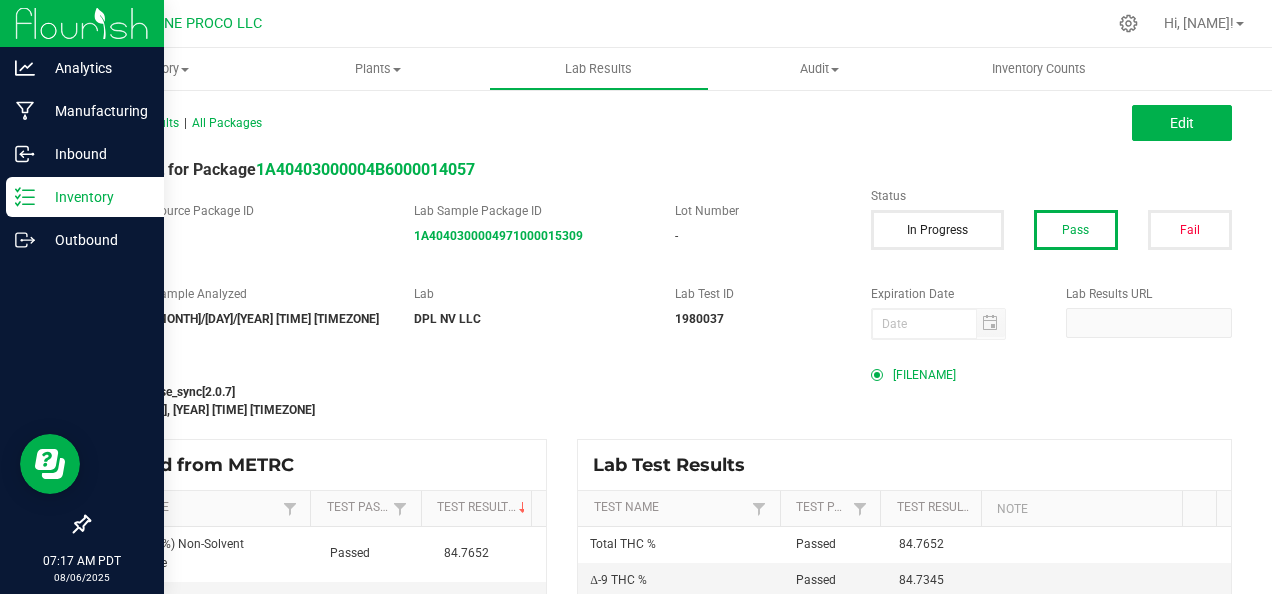 click 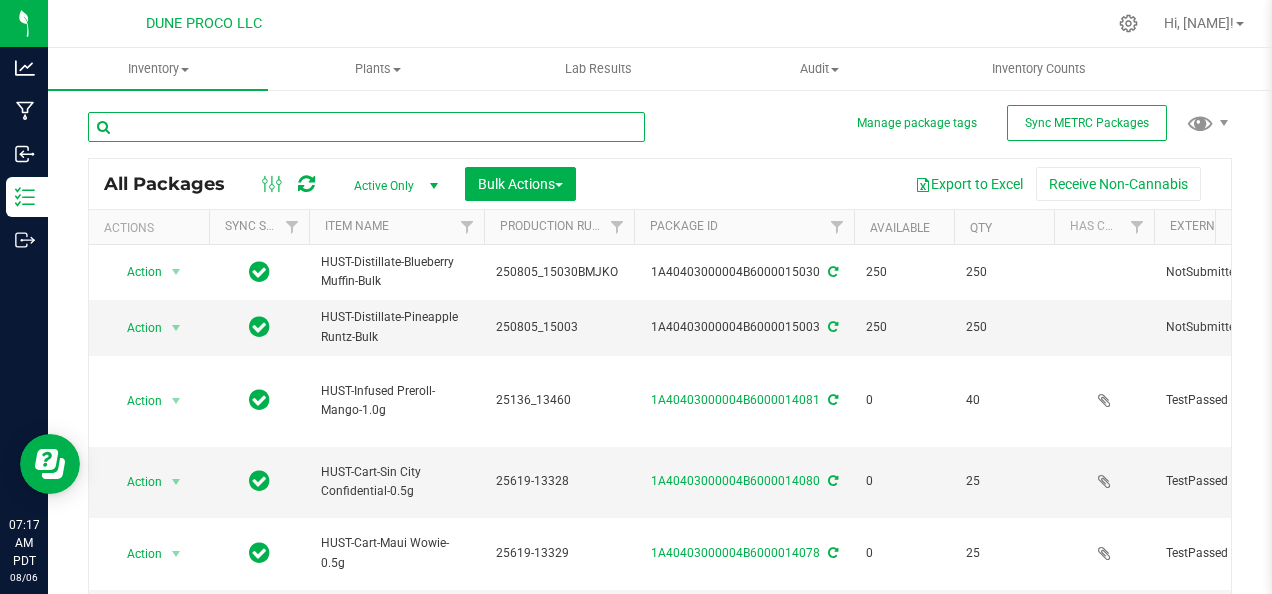 click at bounding box center [366, 127] 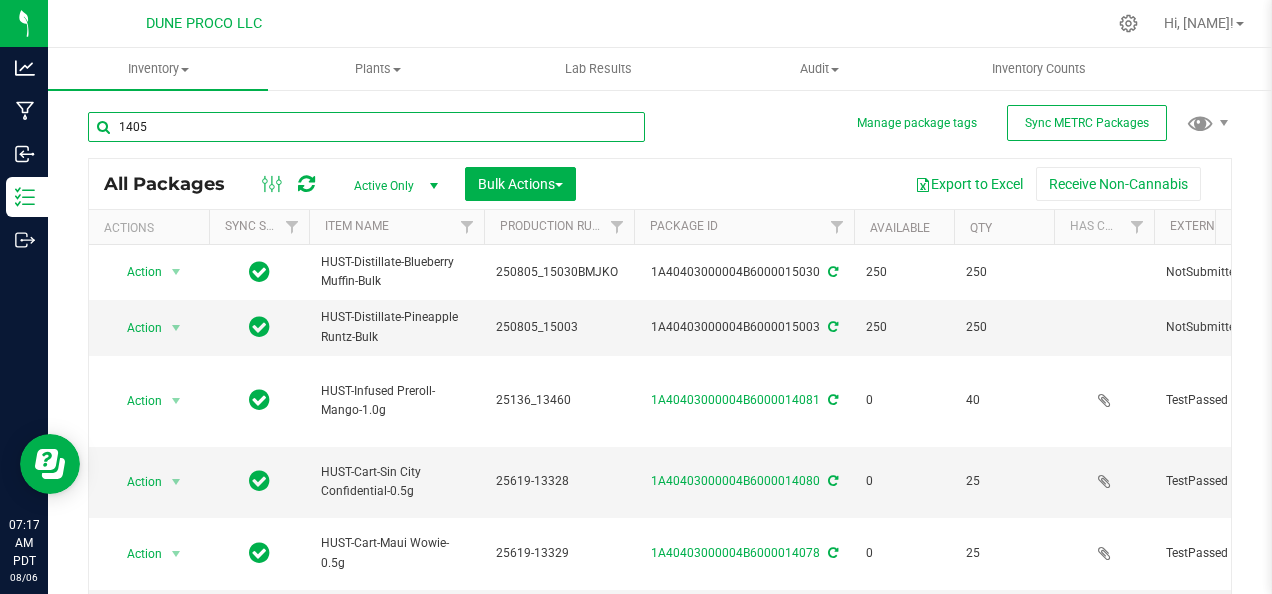 type on "[DATE]" 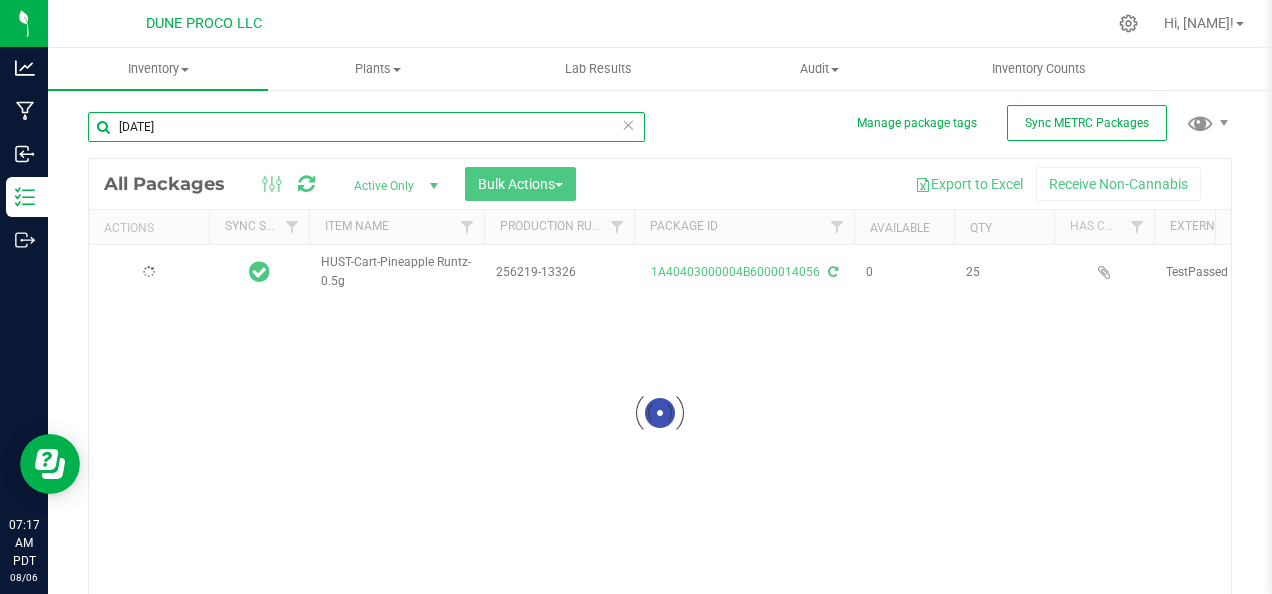 type on "2025-06-19" 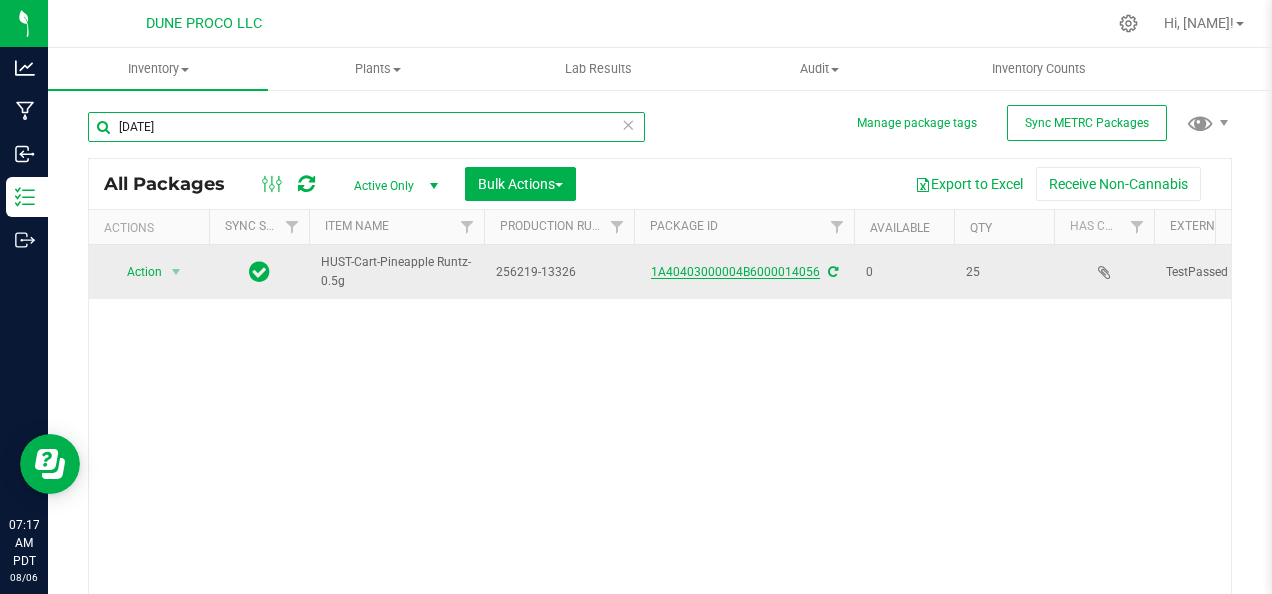 type on "[DATE]" 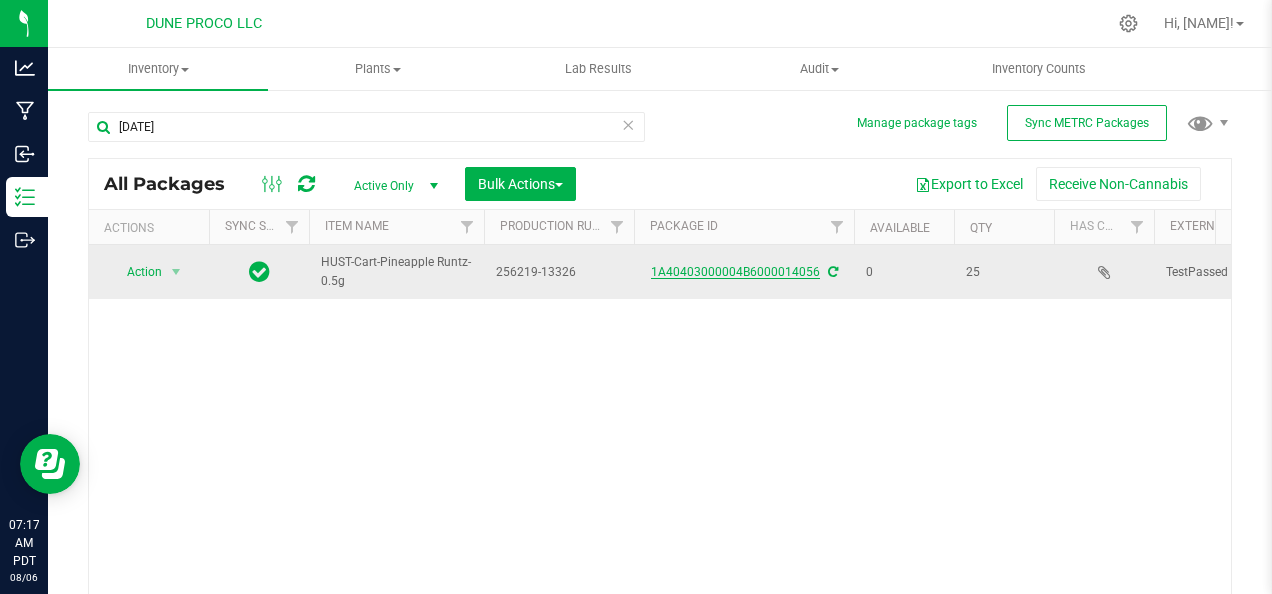 click on "1A40403000004B6000014056" at bounding box center [735, 272] 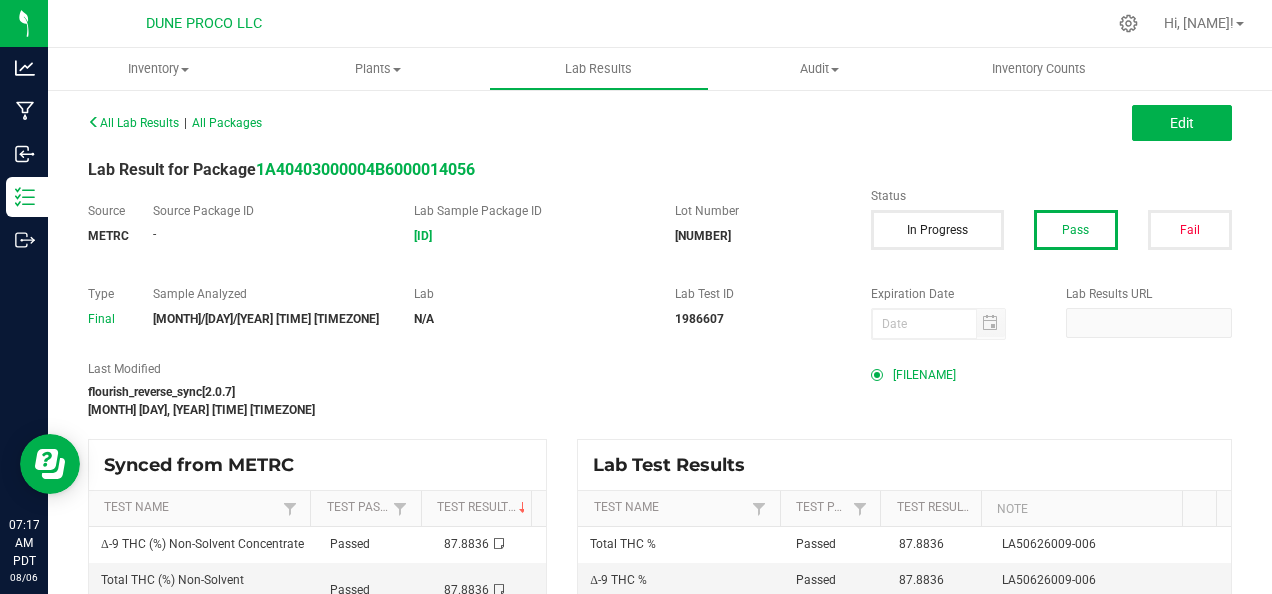 click on "[FILENAME]" at bounding box center (924, 375) 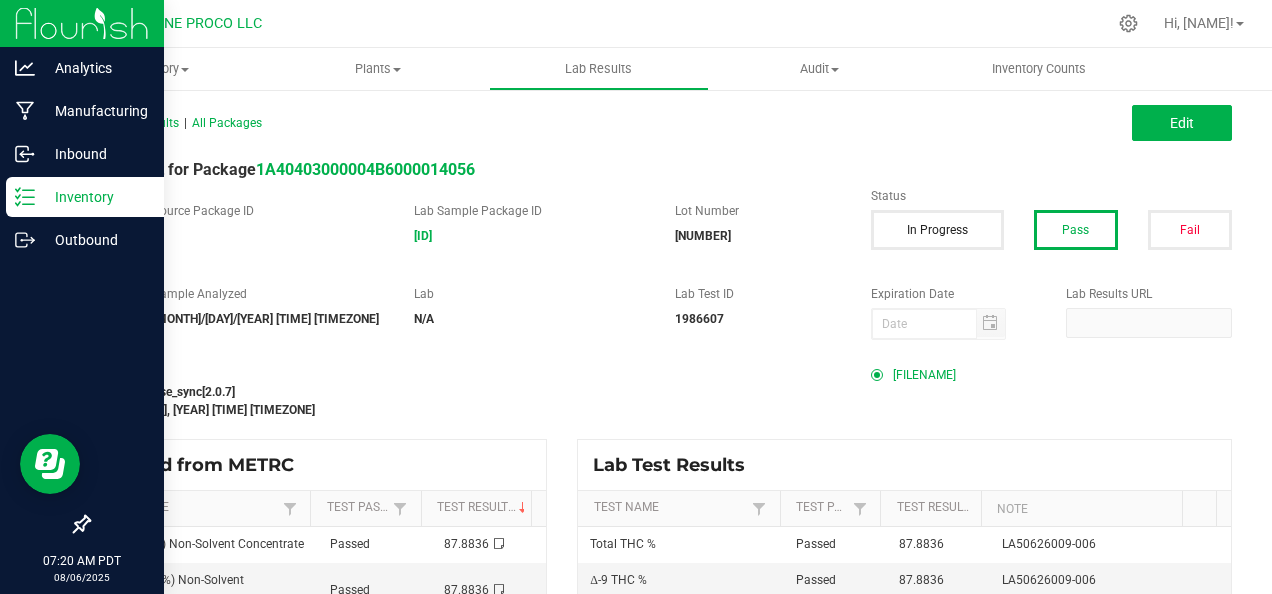 click on "Inventory" at bounding box center [85, 197] 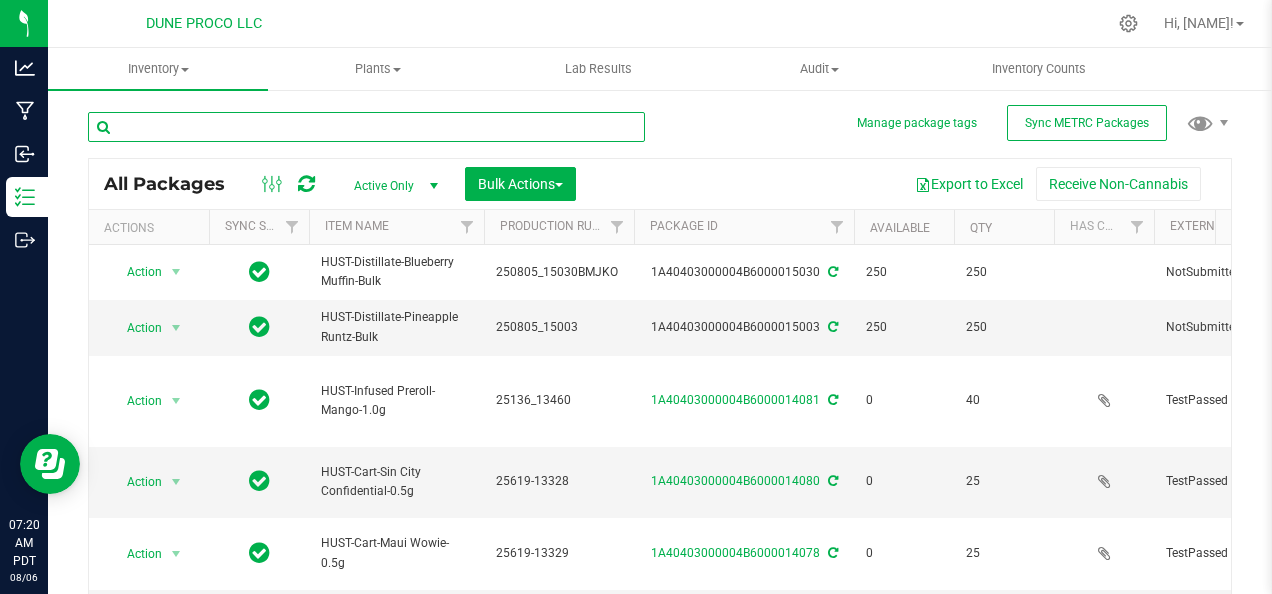 click at bounding box center (366, 127) 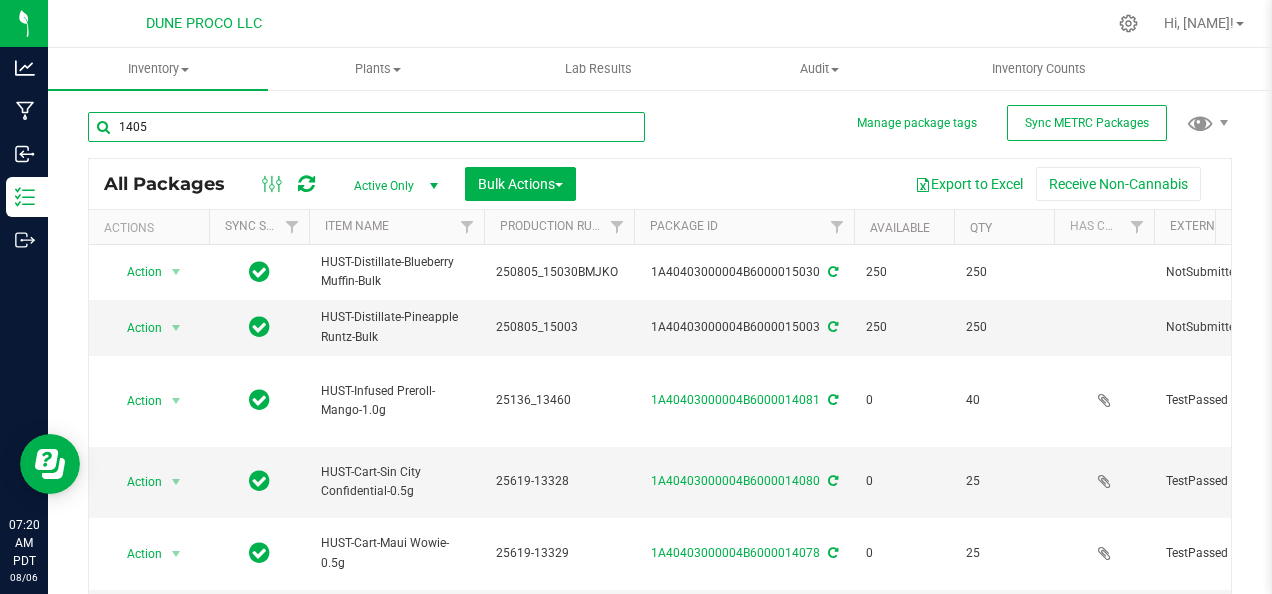 type on "[NUMBER]" 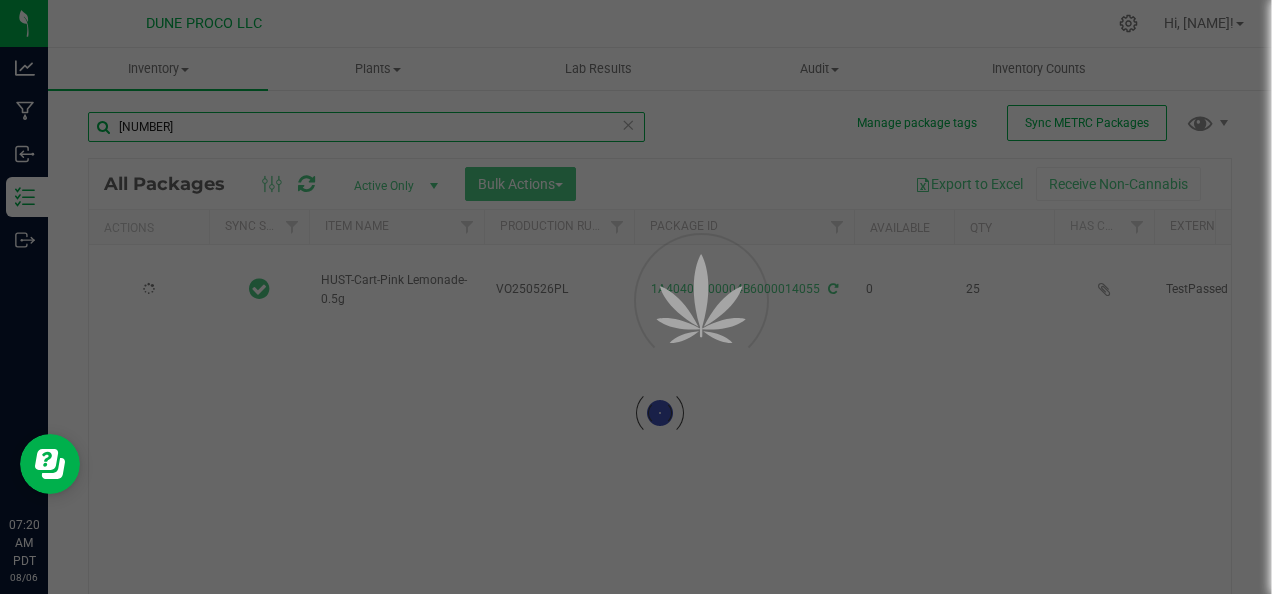 type on "2025-05-26" 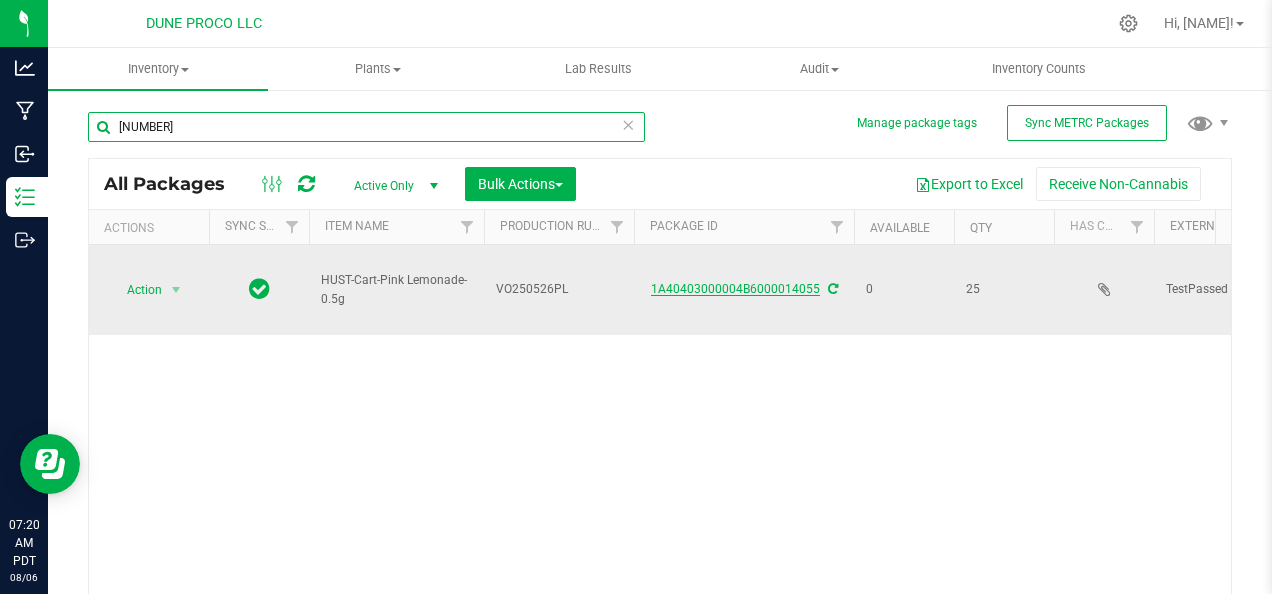 type on "[NUMBER]" 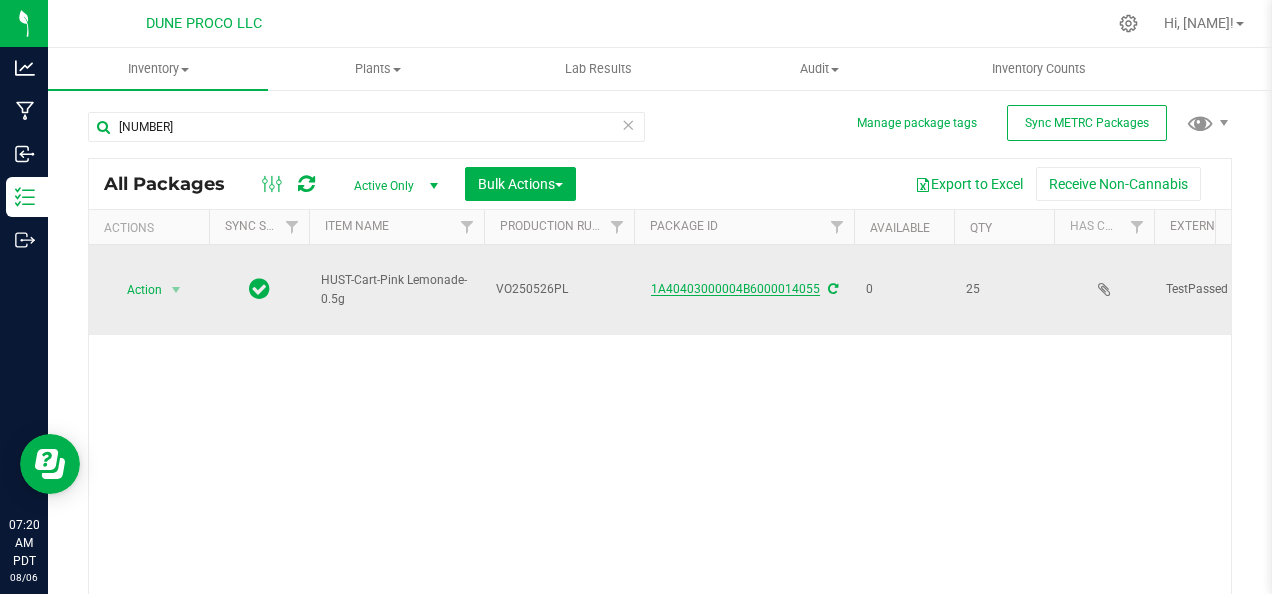 click on "1A40403000004B6000014055" at bounding box center (735, 289) 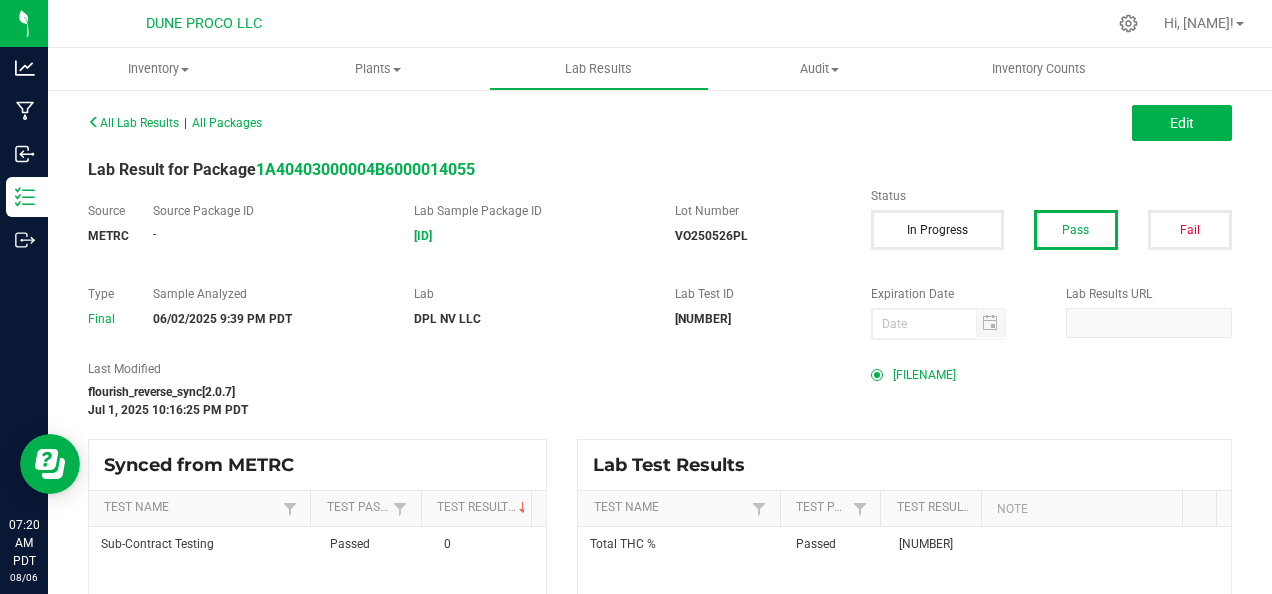 click on "[FILENAME]" at bounding box center [924, 375] 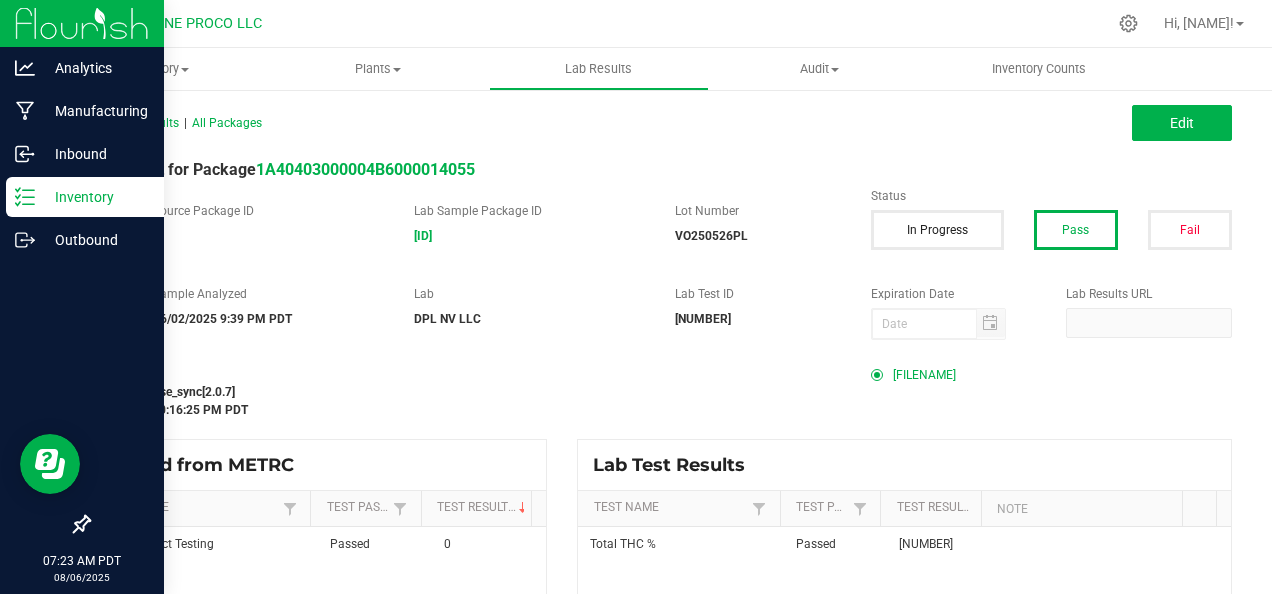 click on "Inventory" at bounding box center (85, 197) 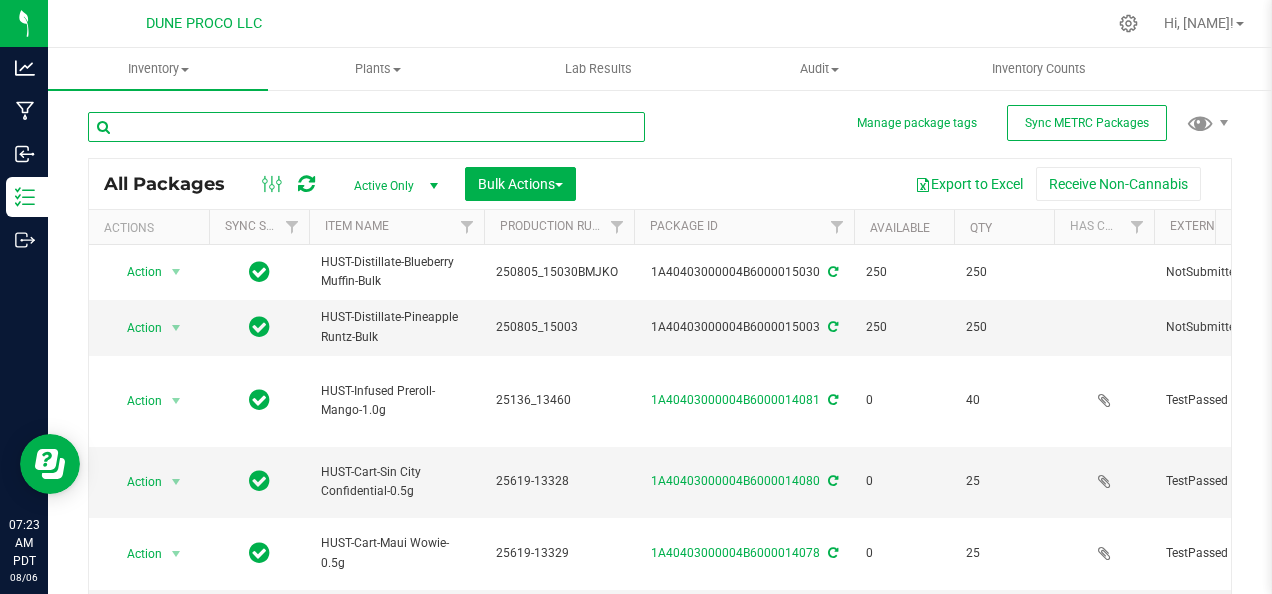 click at bounding box center (366, 127) 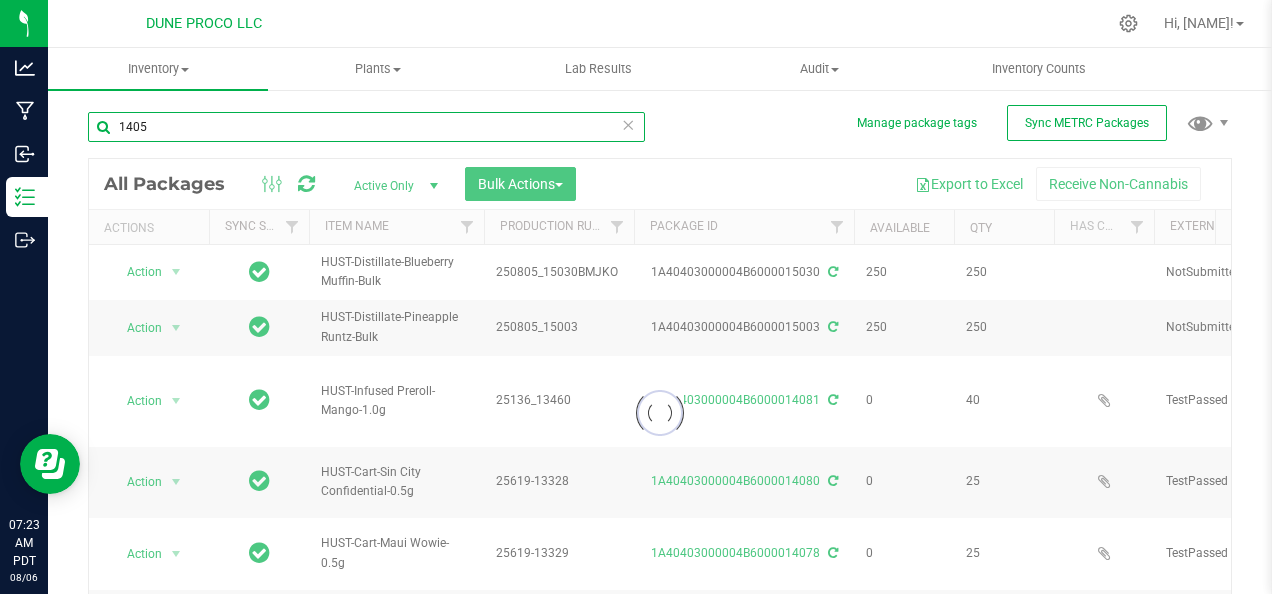 type on "14051" 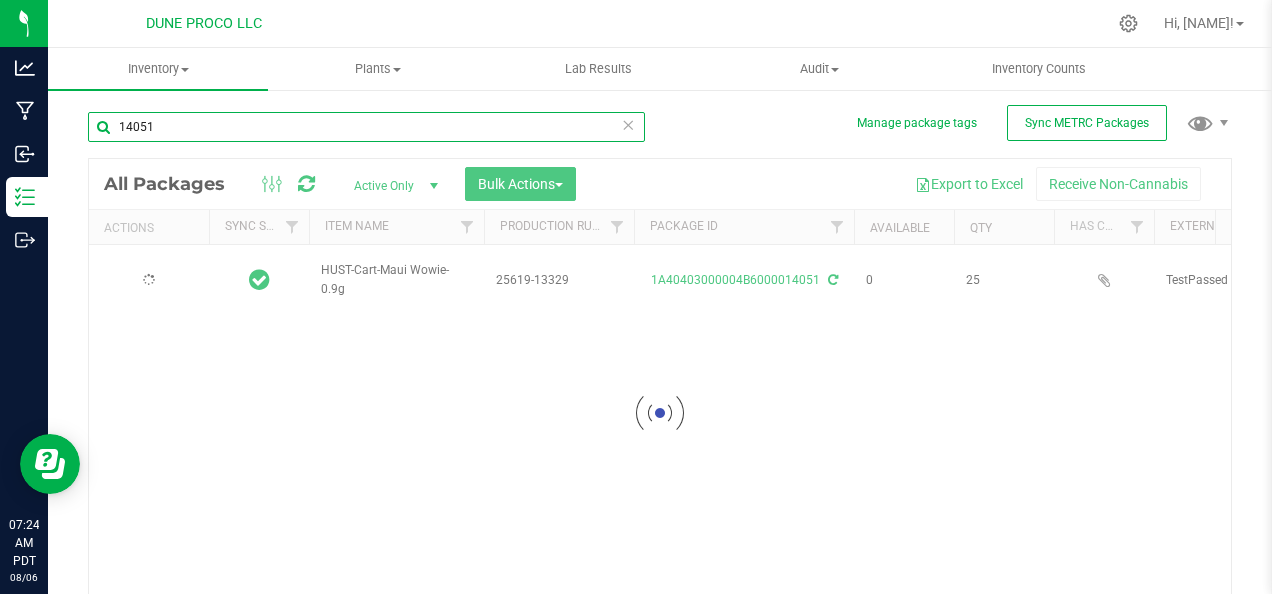 type on "2025-06-19" 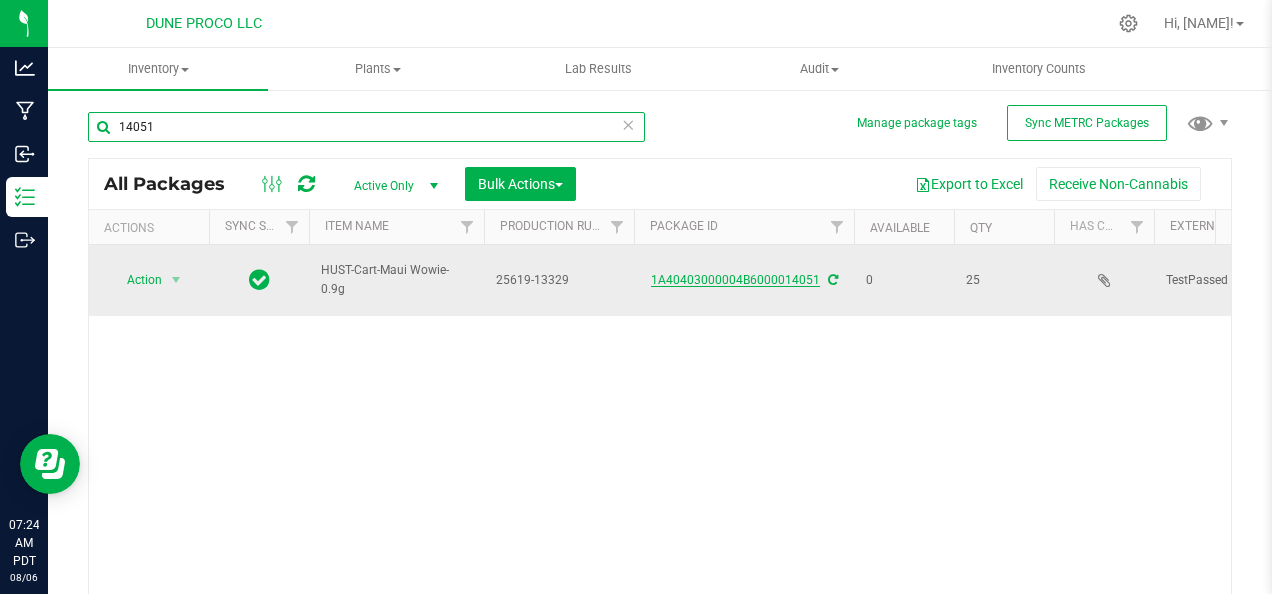 type on "14051" 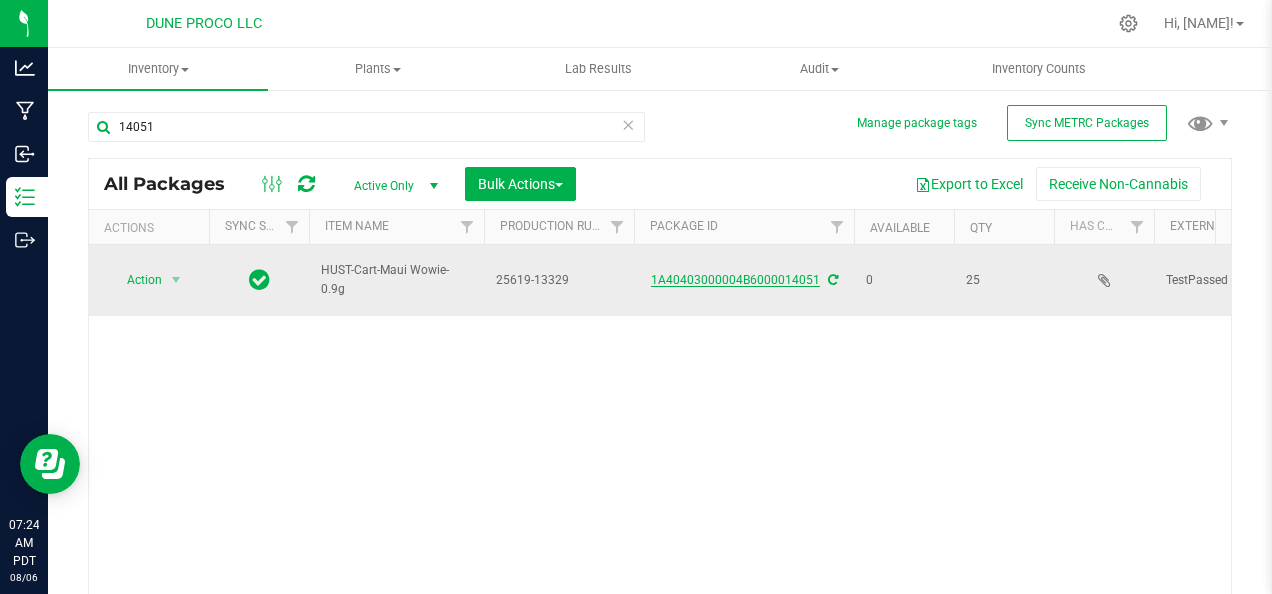 click on "1A40403000004B6000014051" at bounding box center (735, 280) 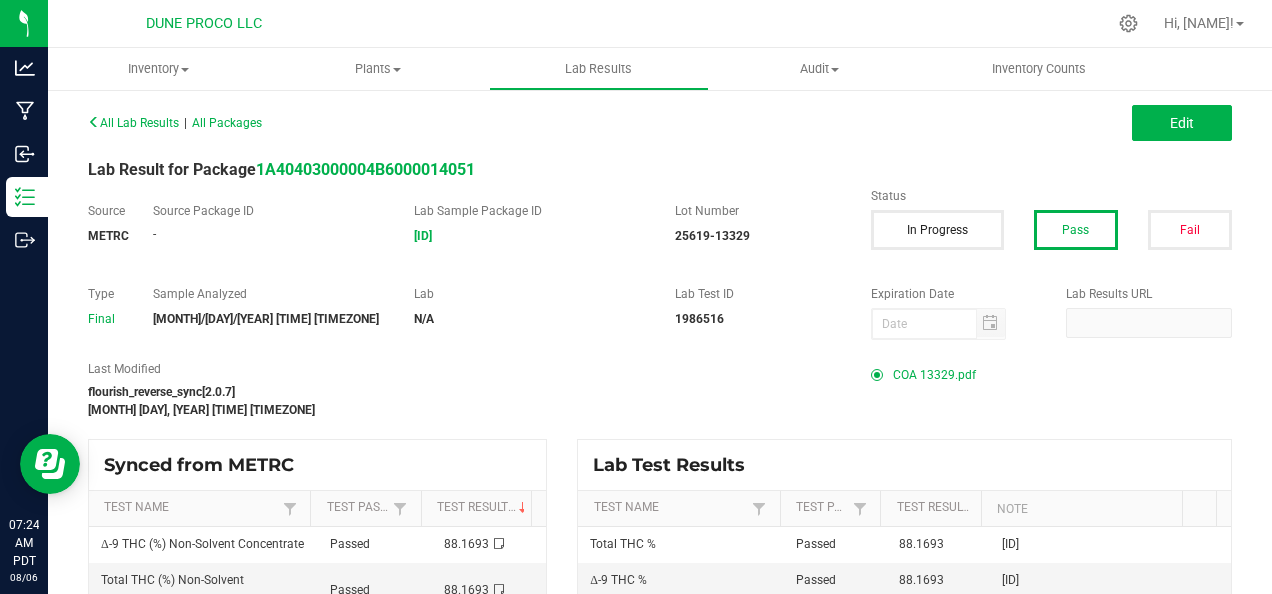 click on "COA 13329.pdf" at bounding box center [934, 375] 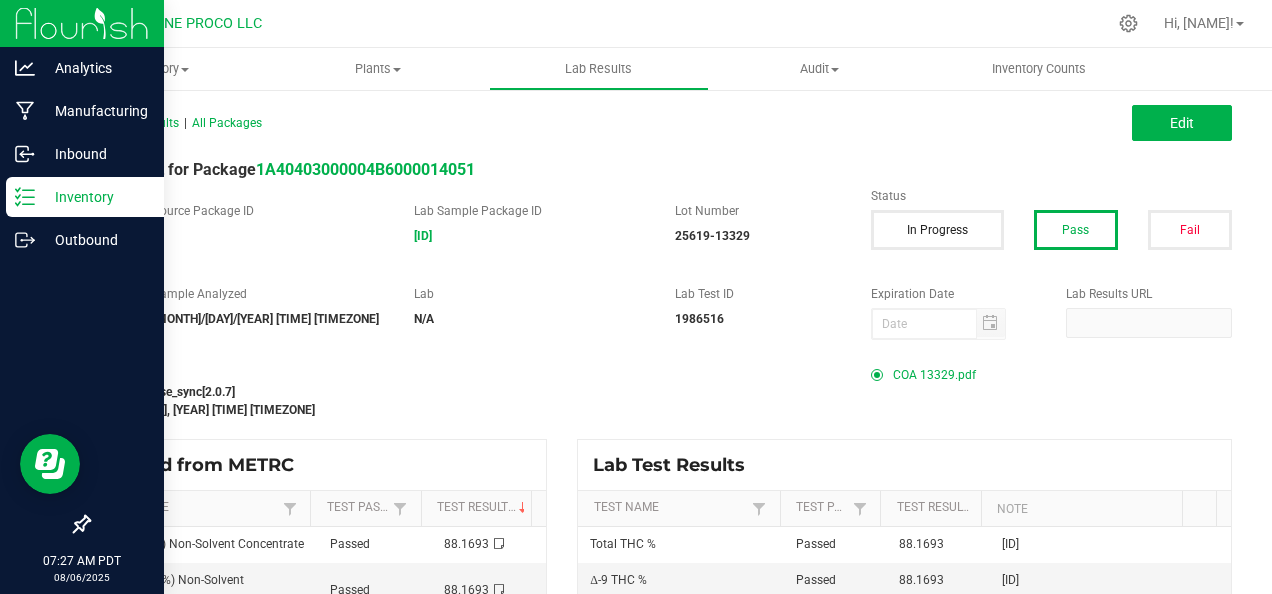 click on "Inventory" at bounding box center (95, 197) 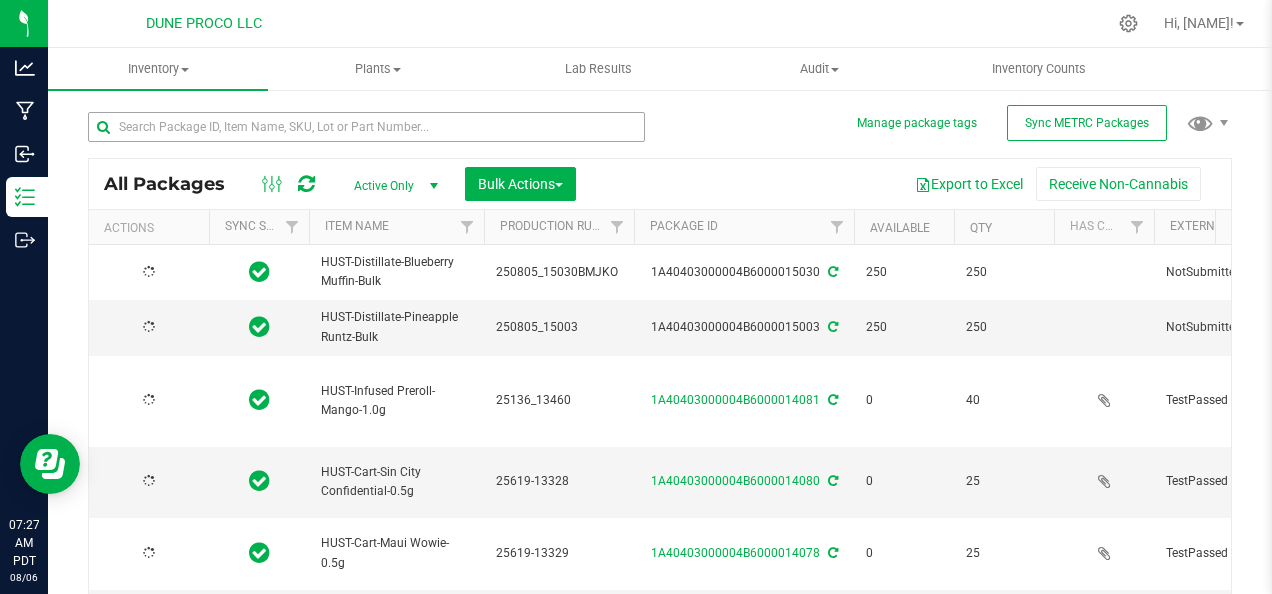type on "2025-06-17" 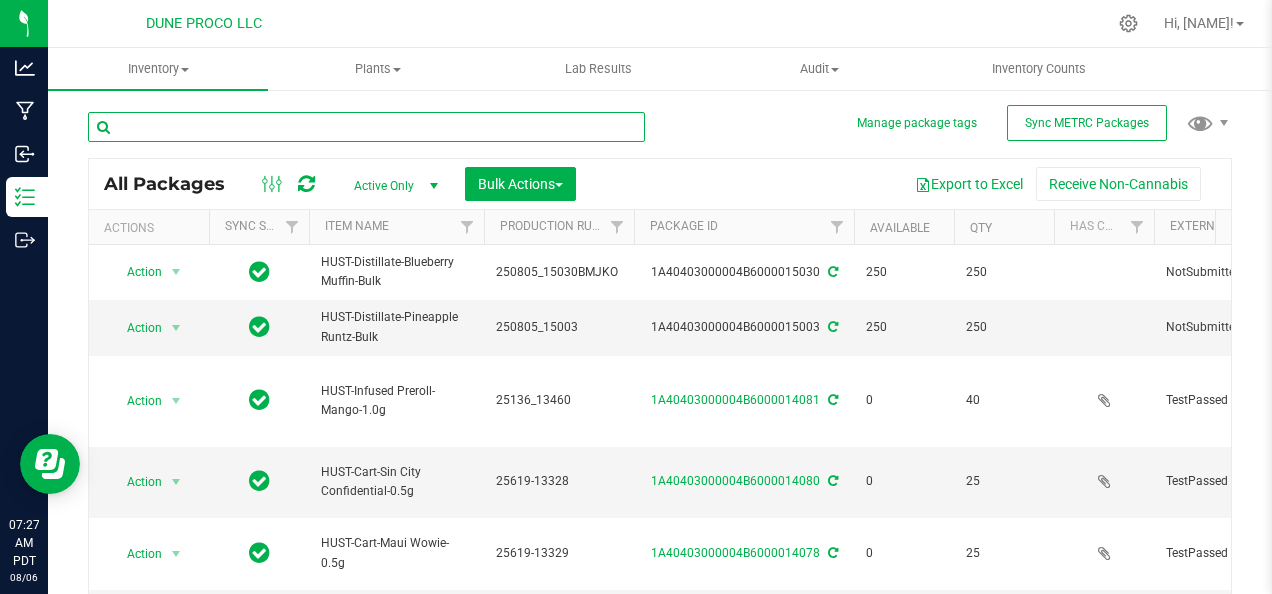 click at bounding box center (366, 127) 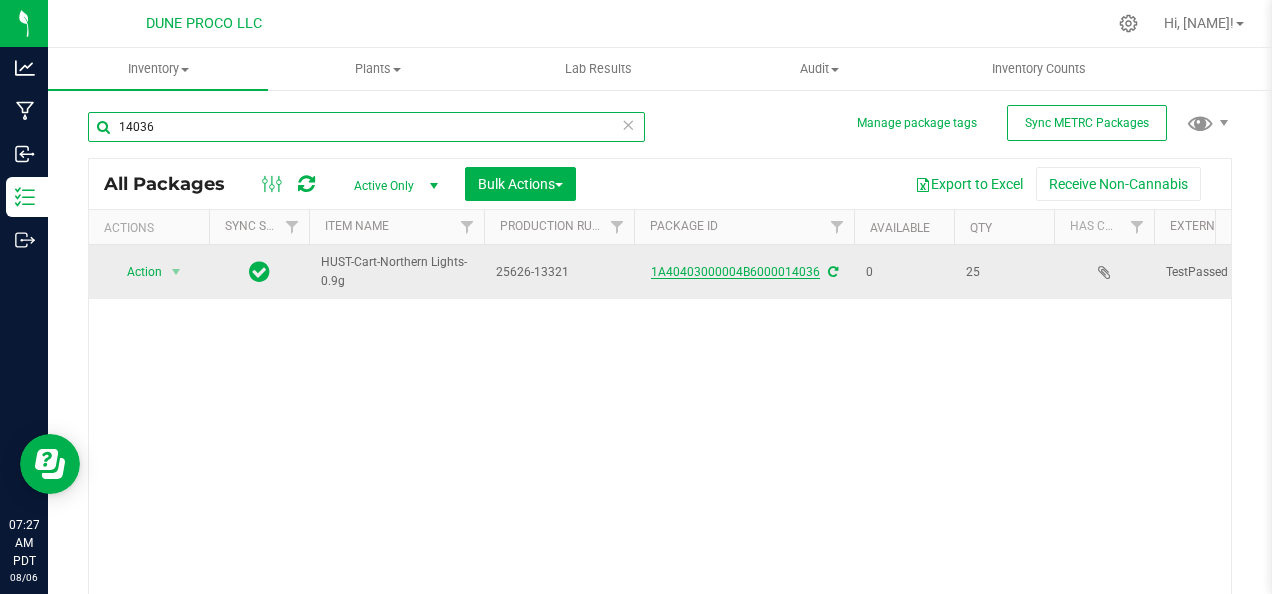 type on "14036" 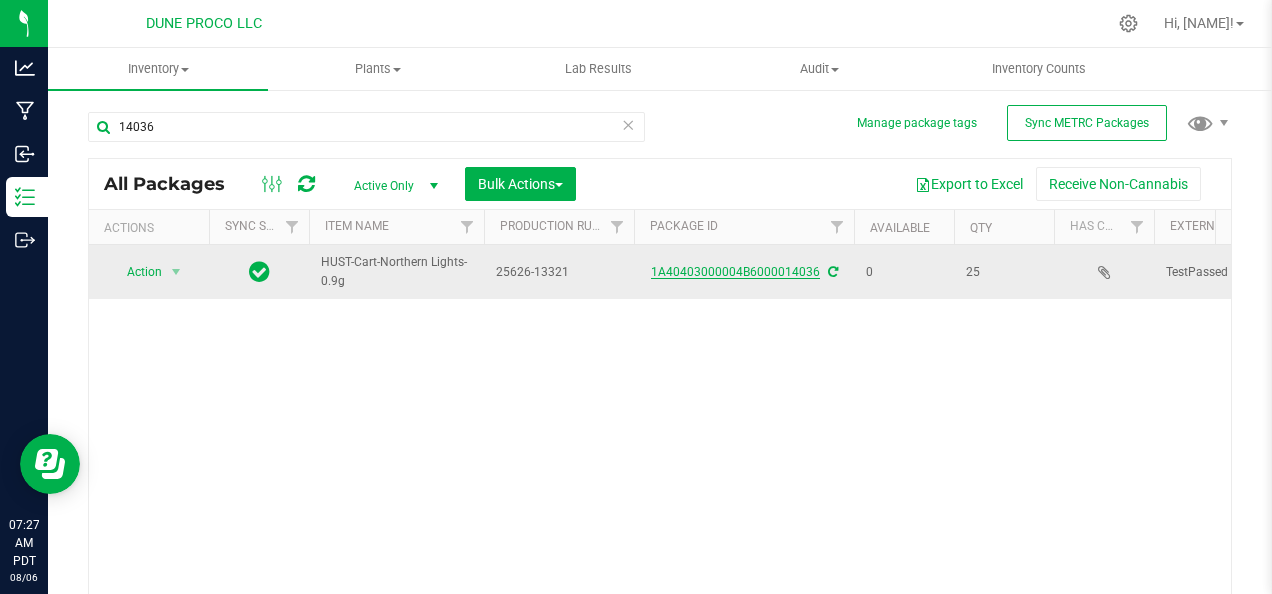 click on "1A40403000004B6000014036" at bounding box center (735, 272) 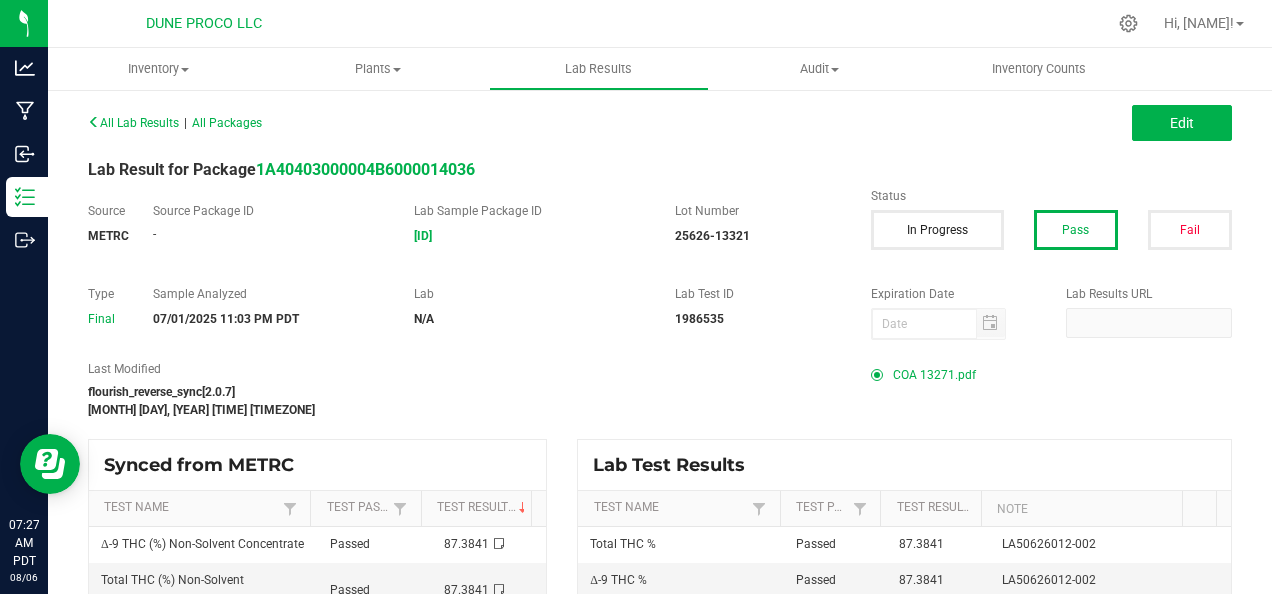 click on "COA 13271.pdf" at bounding box center (934, 375) 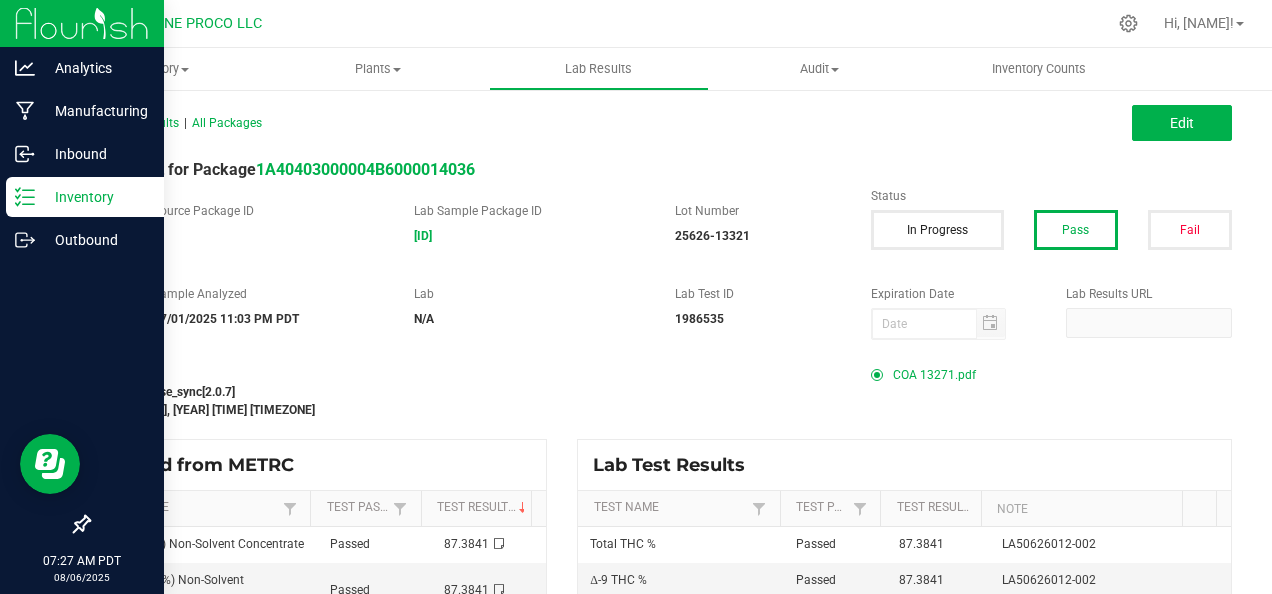 click 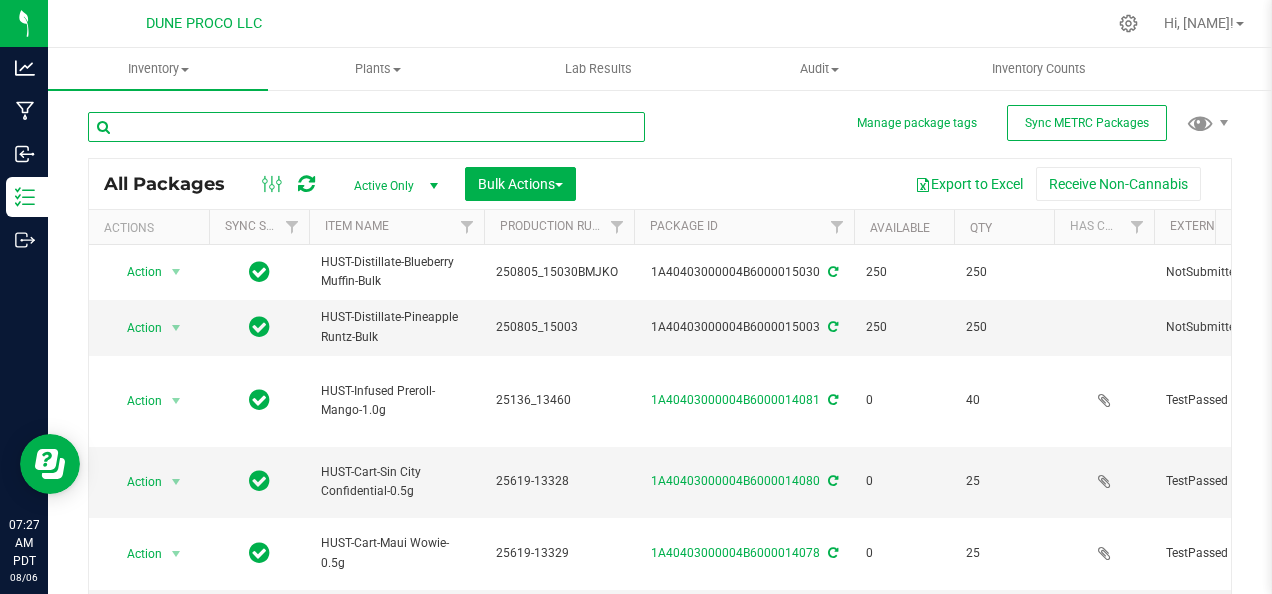 click at bounding box center (366, 127) 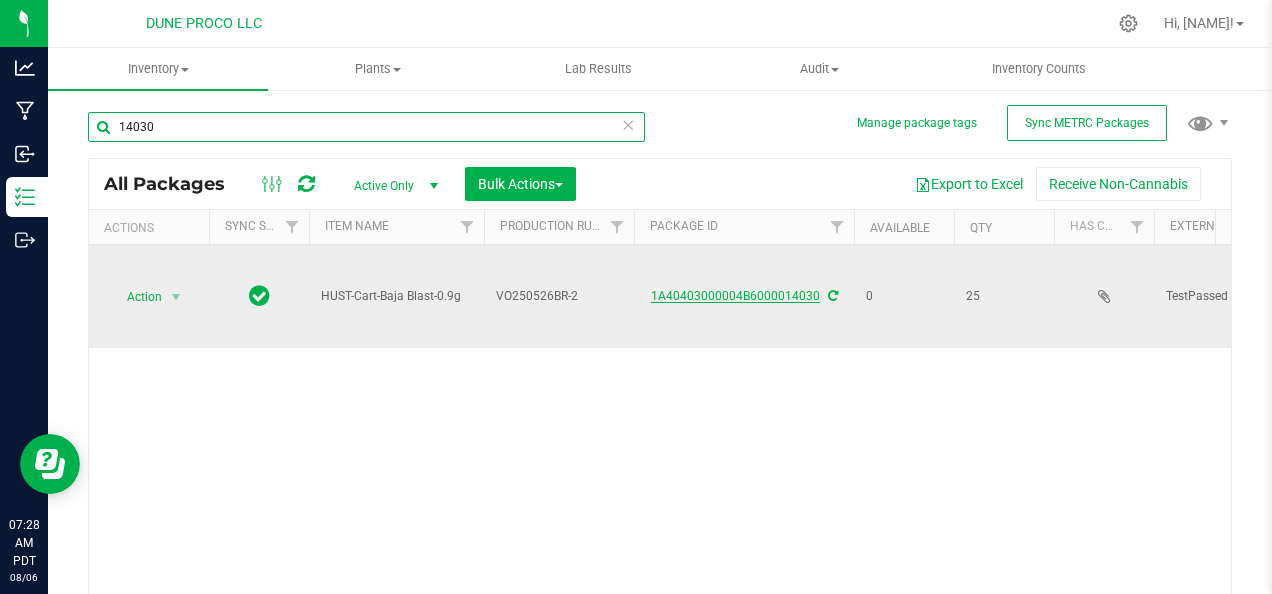type on "14030" 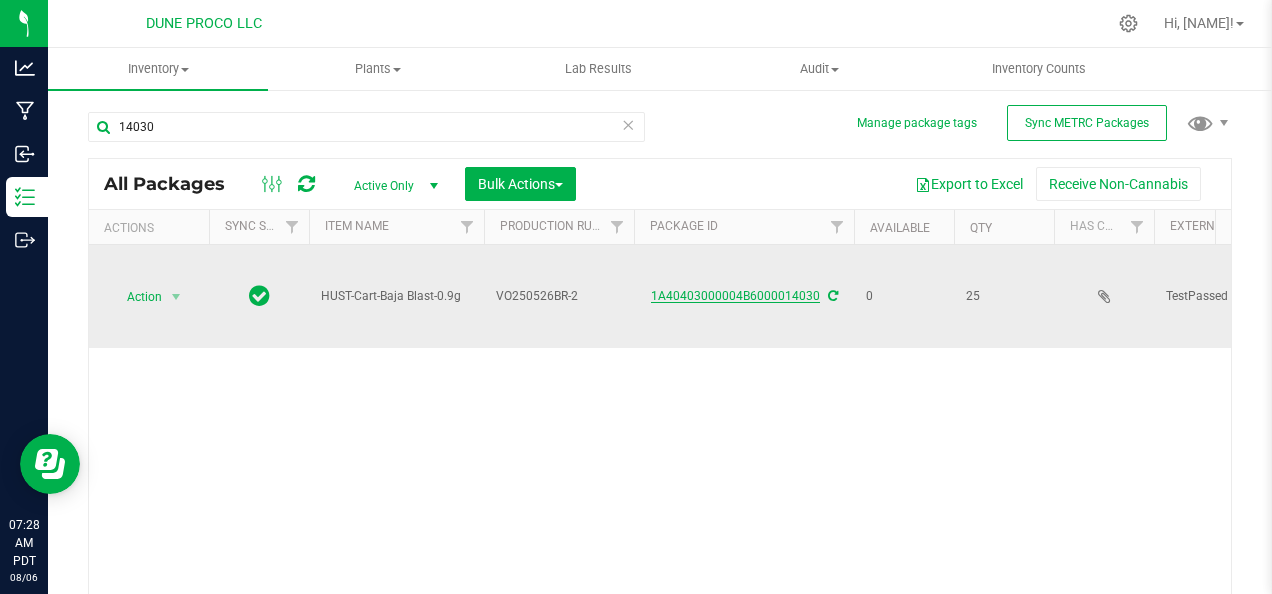 click on "1A40403000004B6000014030" at bounding box center (735, 296) 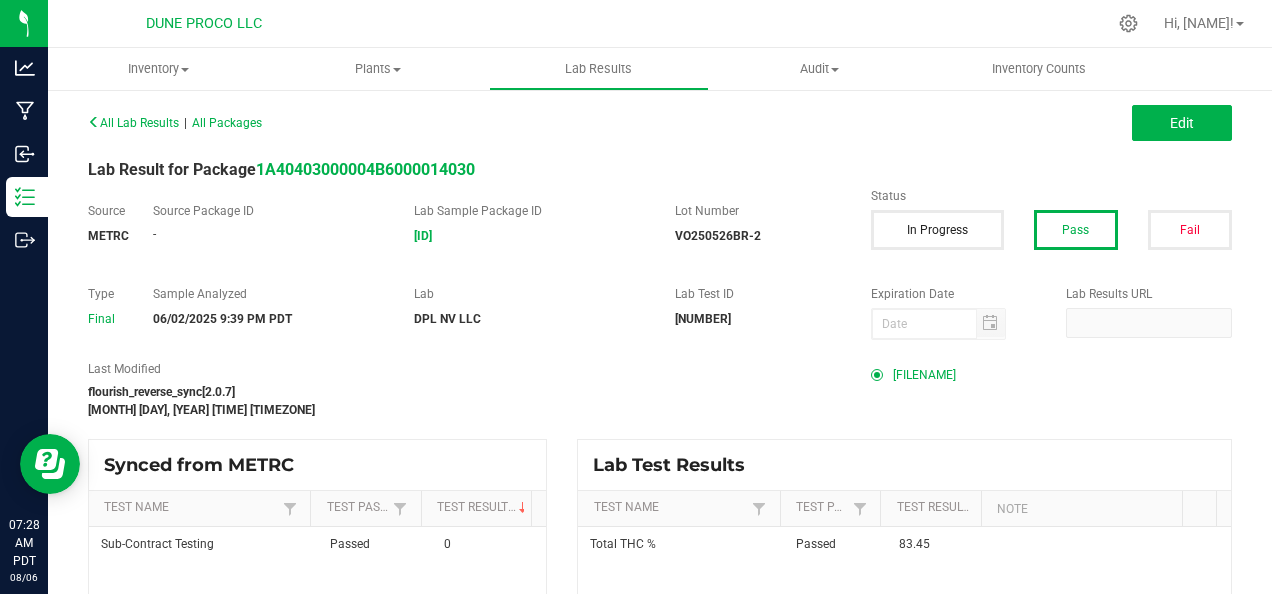 click on "[FILENAME]" at bounding box center [924, 375] 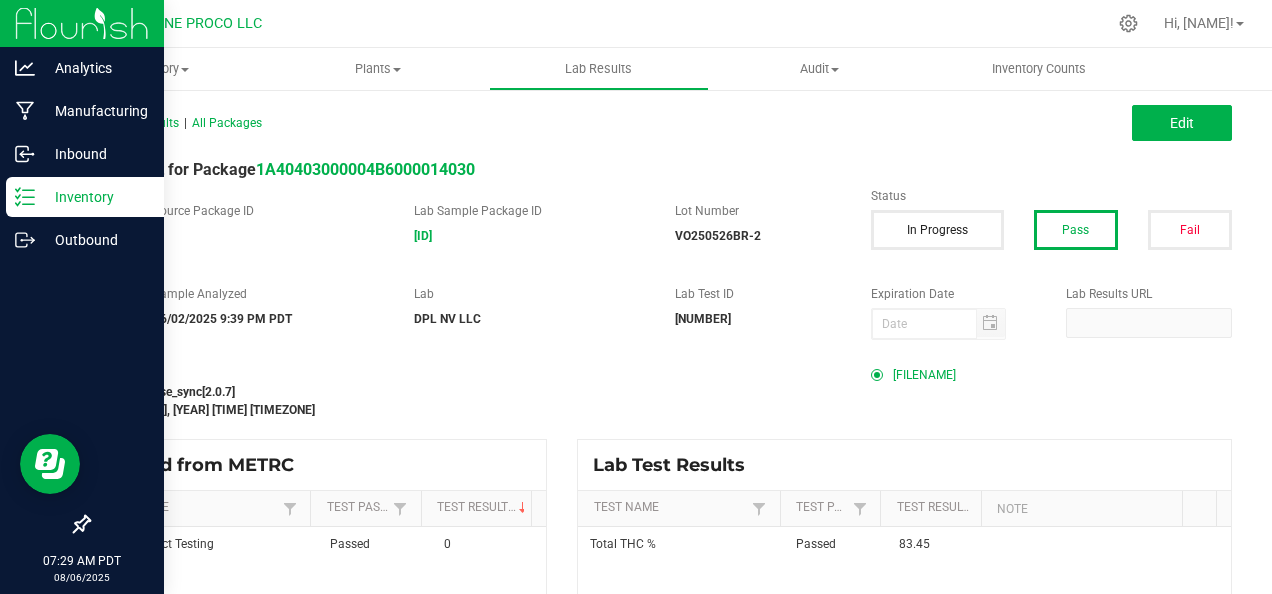 click 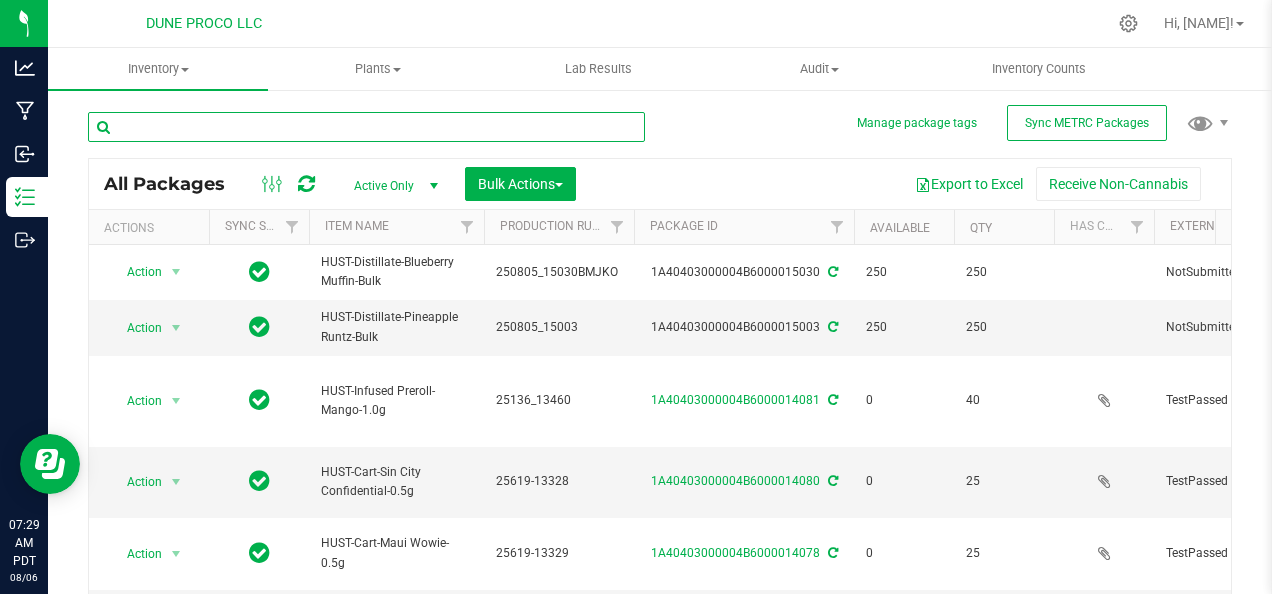 click at bounding box center [366, 127] 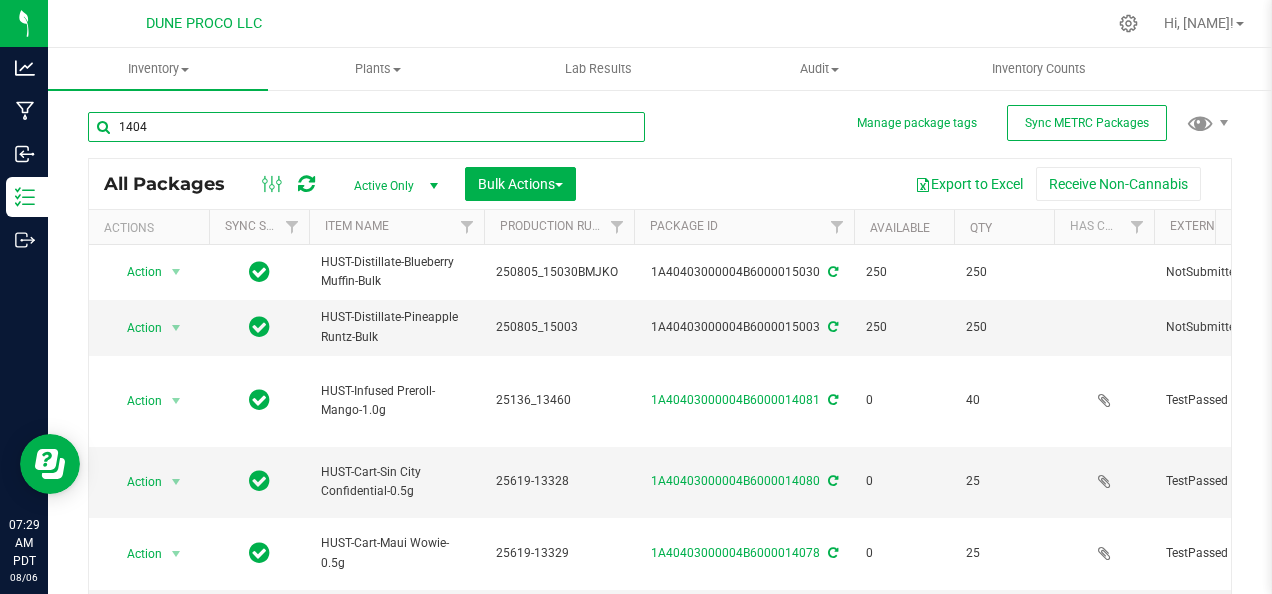 type on "14045" 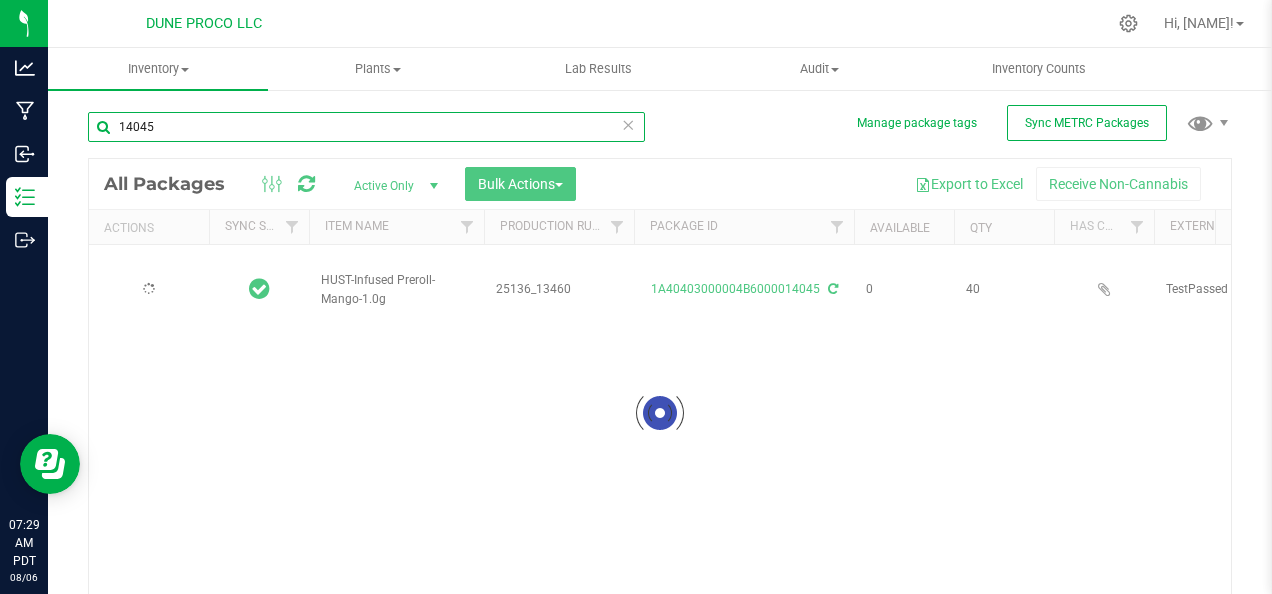 type on "2025-06-13" 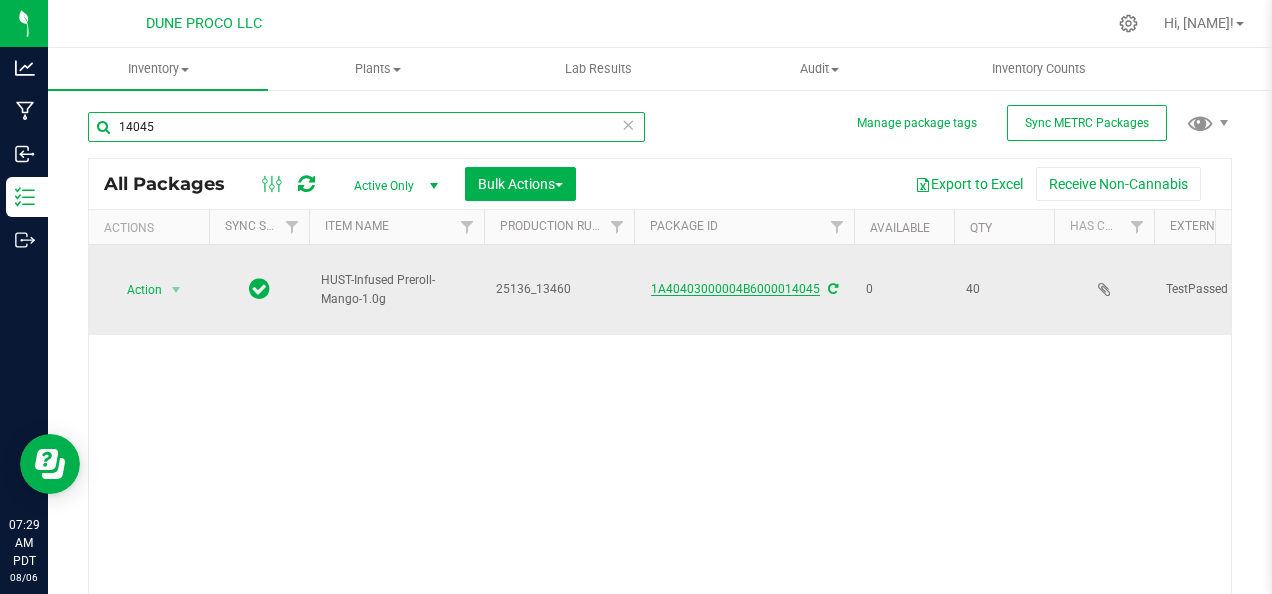 type on "14045" 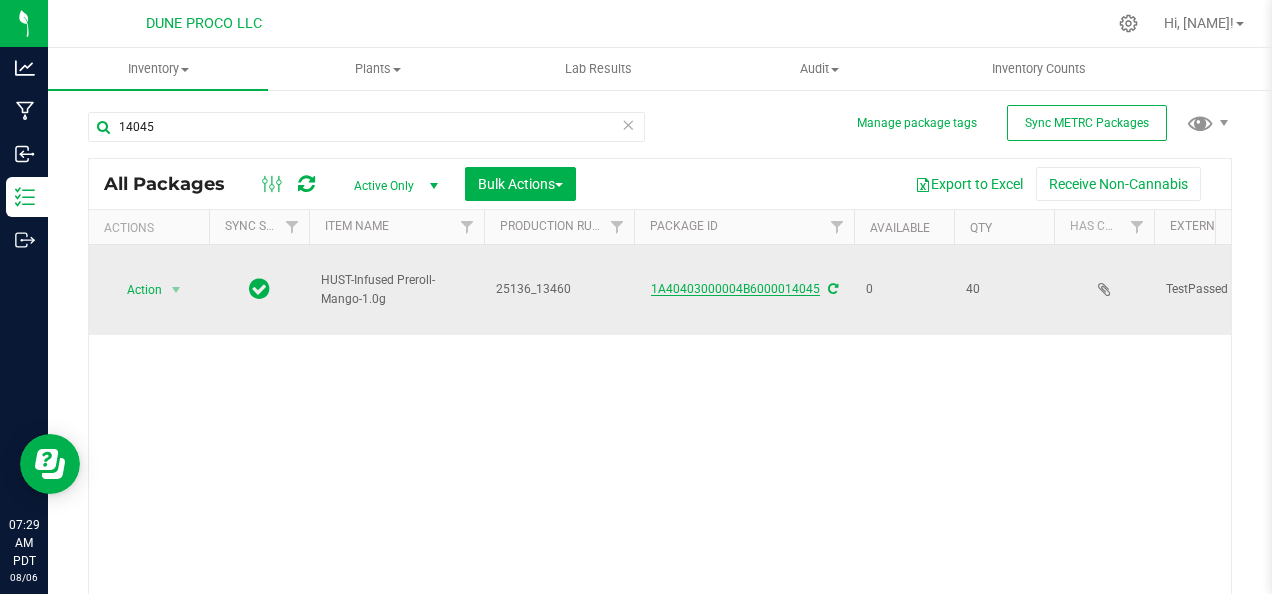 click on "1A40403000004B6000014045" at bounding box center (735, 289) 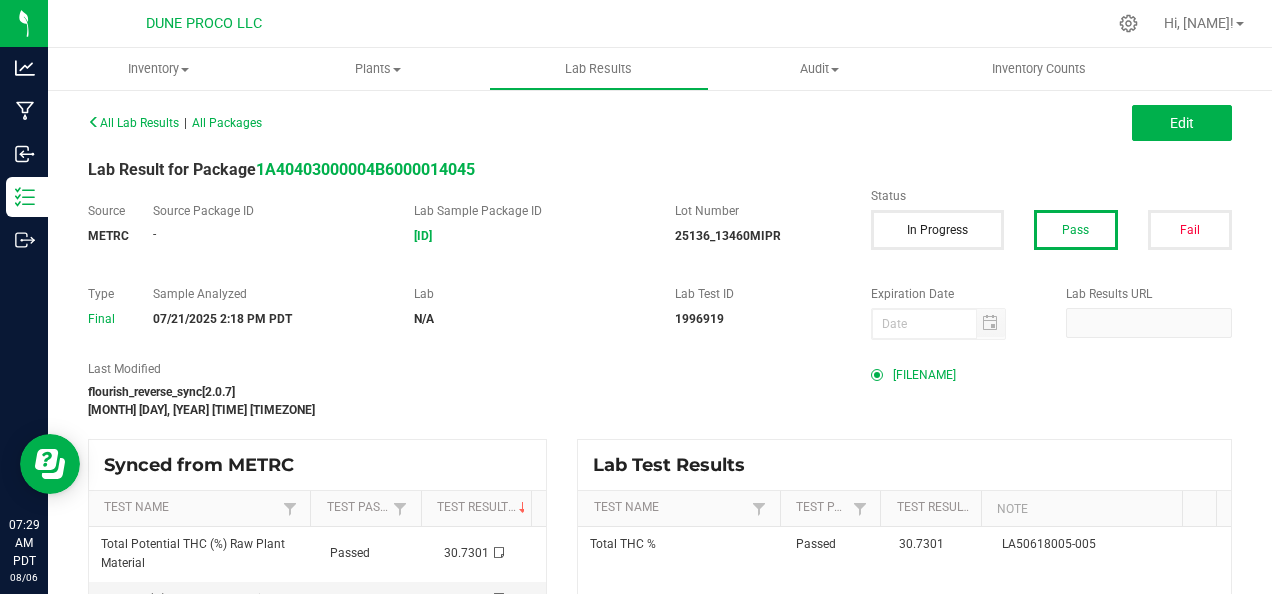 click on "[FILENAME]" at bounding box center [924, 375] 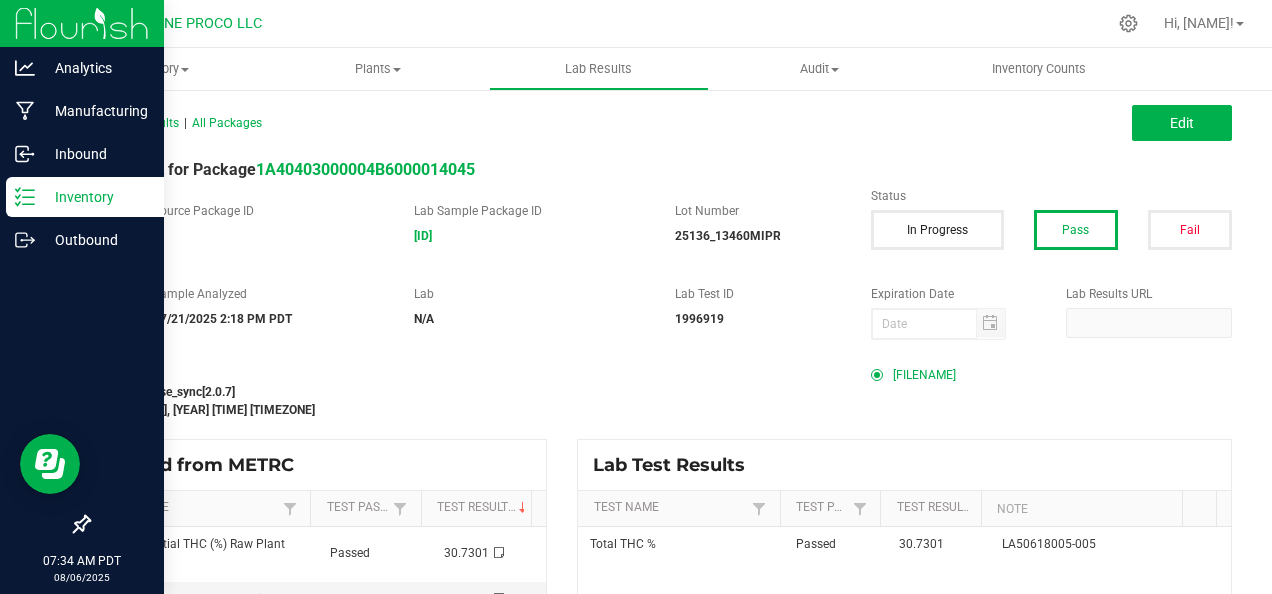 click 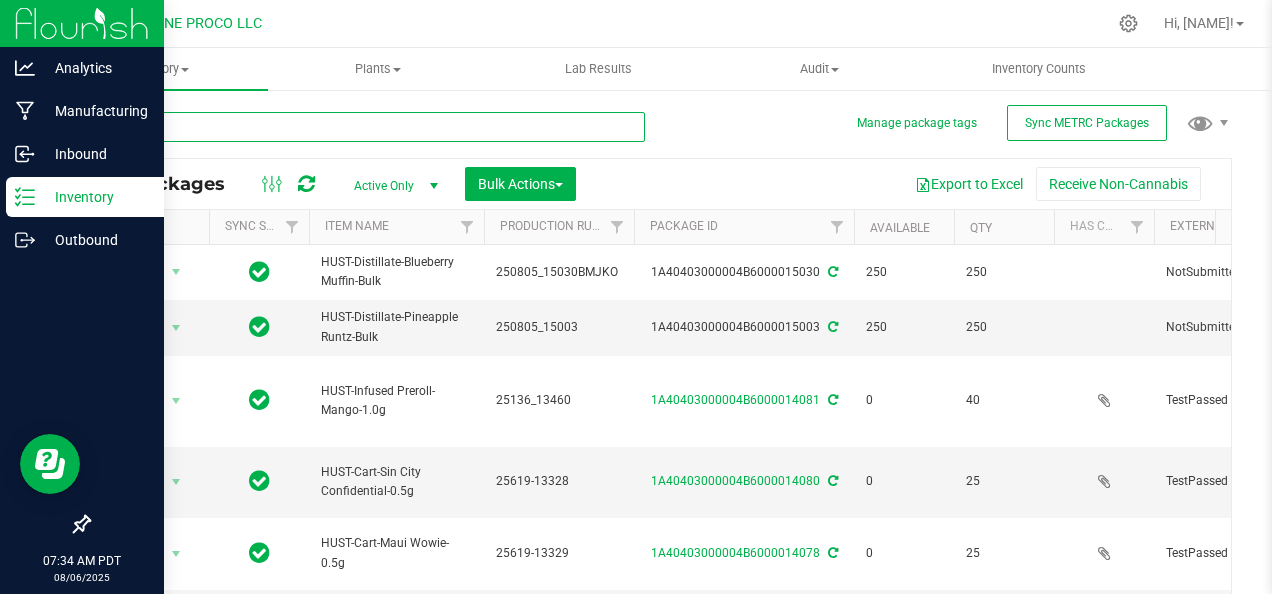 type on "2025-06-17" 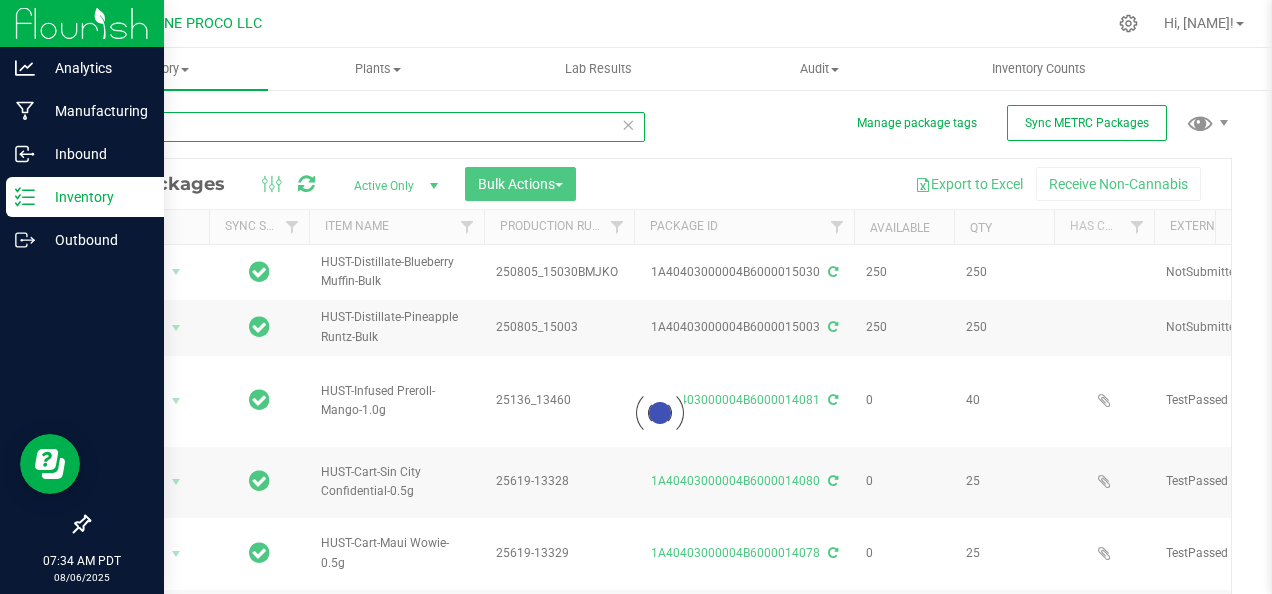 type on "14020" 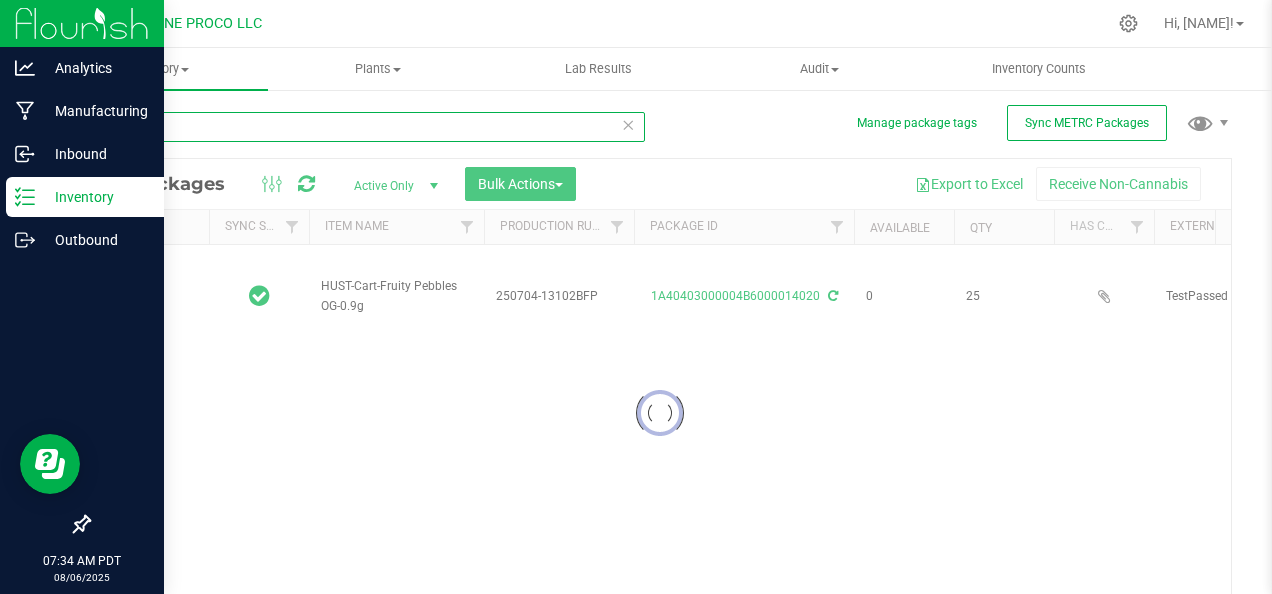 type on "2025-07-04" 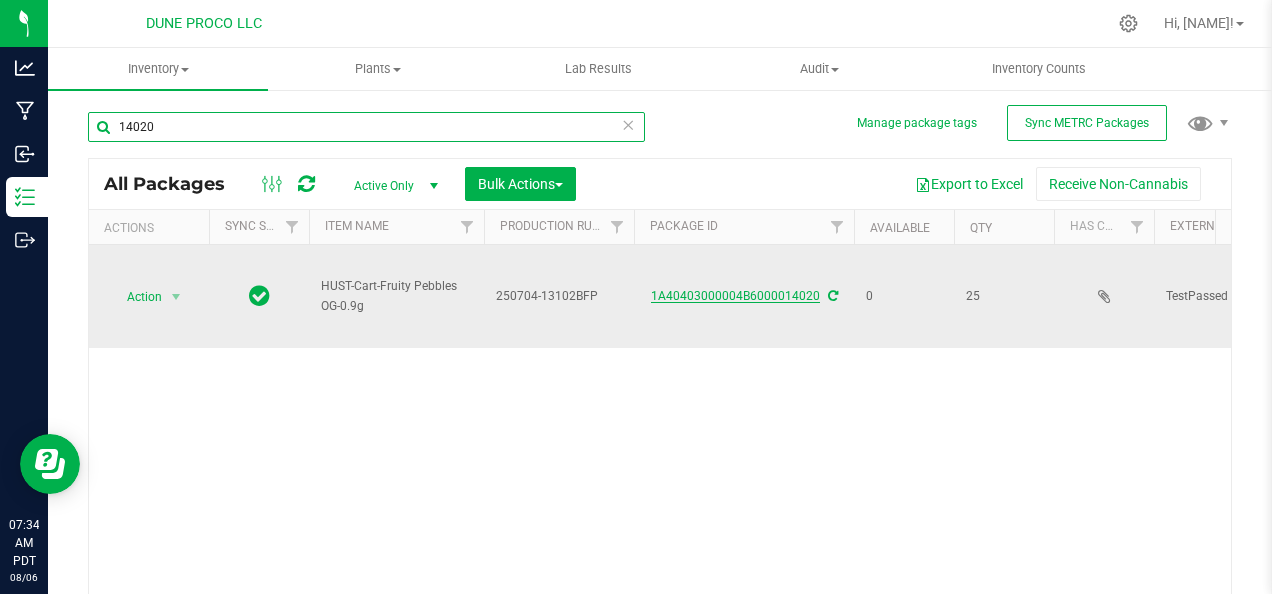type on "14020" 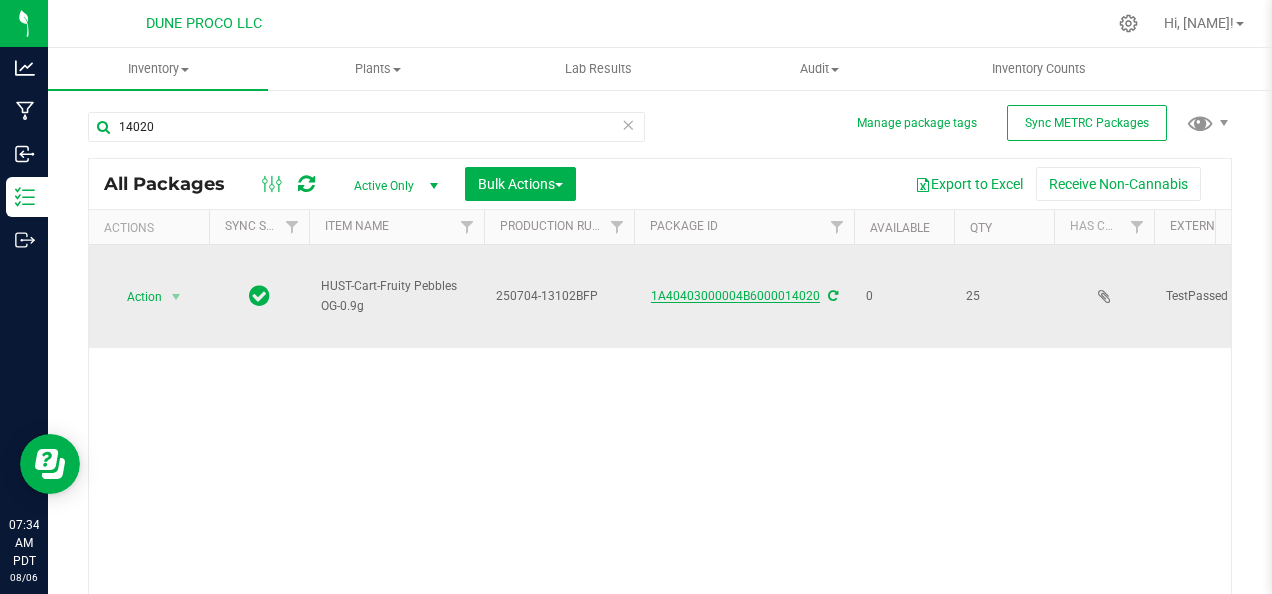 click on "1A40403000004B6000014020" at bounding box center (735, 296) 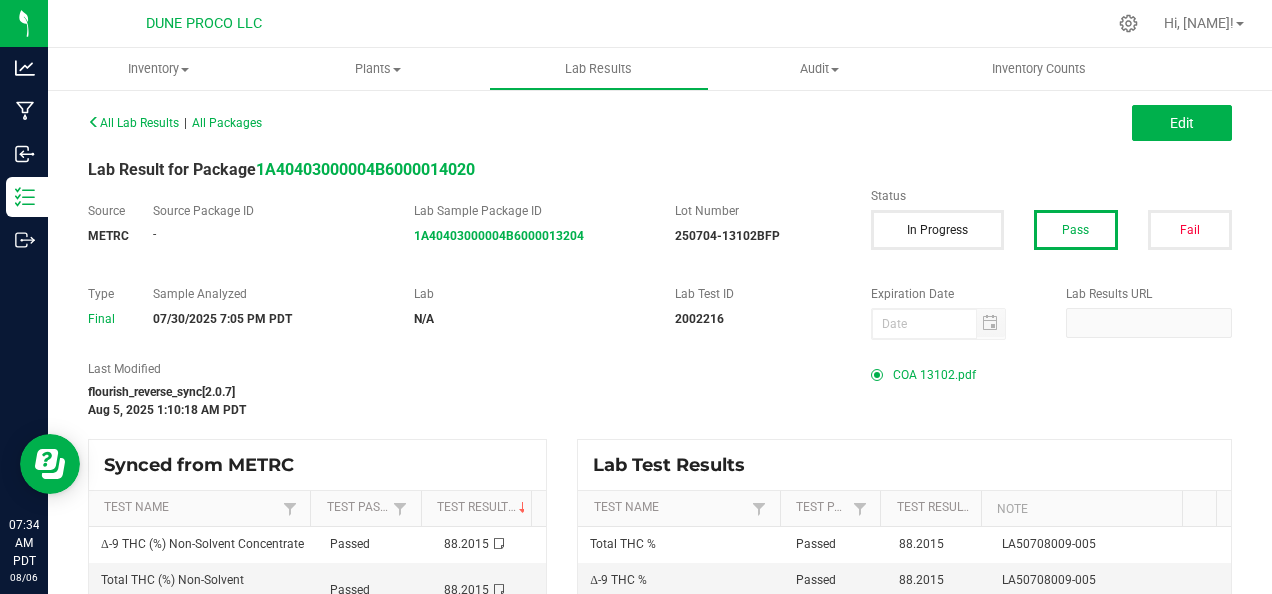click on "COA 13102.pdf" at bounding box center [934, 375] 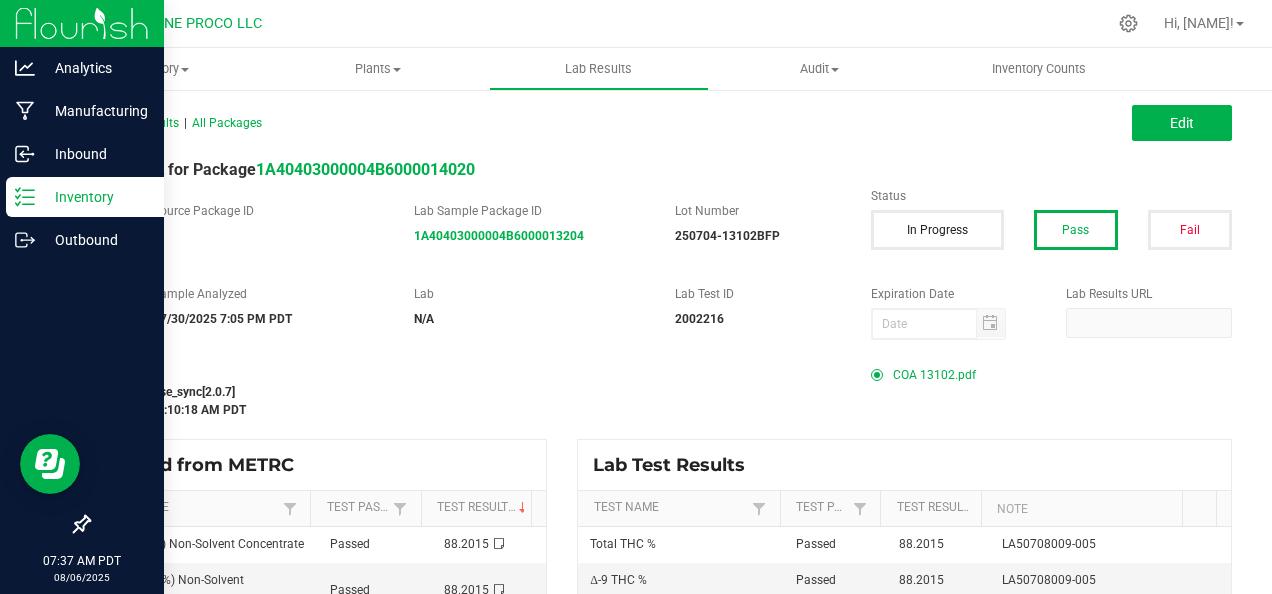 click 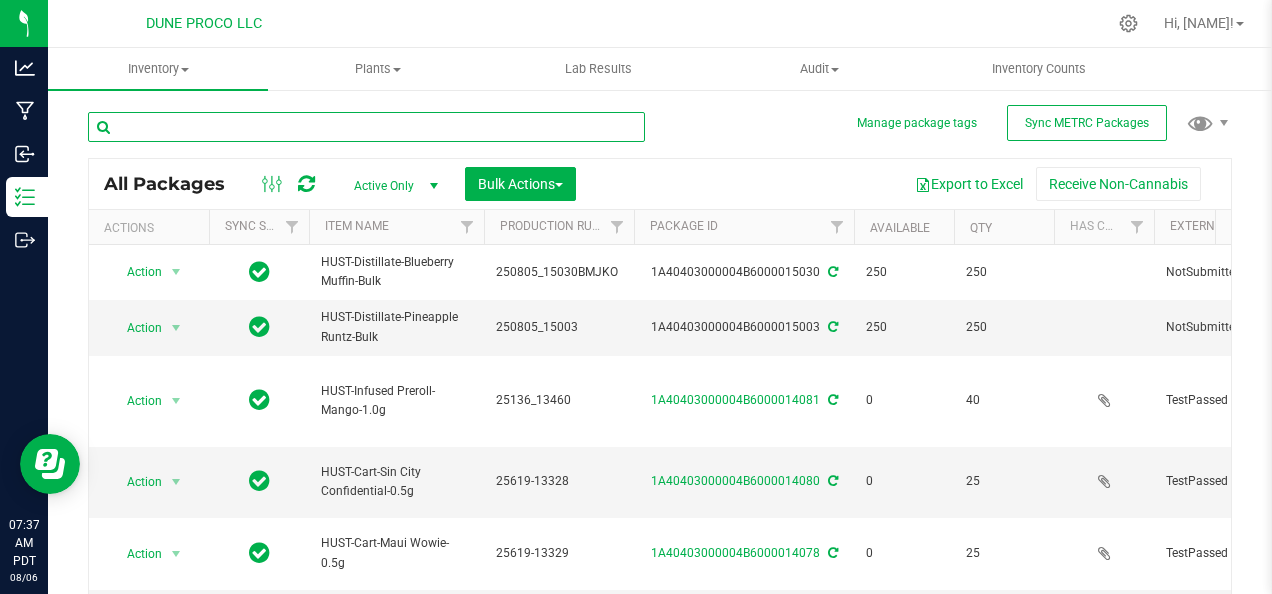 click at bounding box center [366, 127] 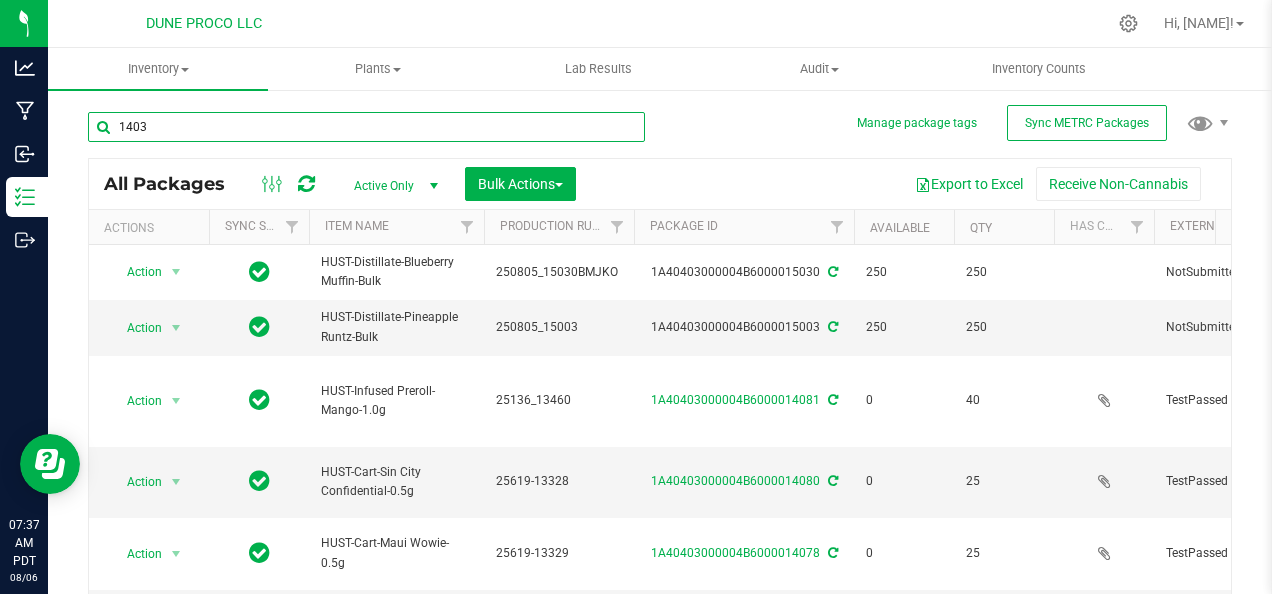type on "14035" 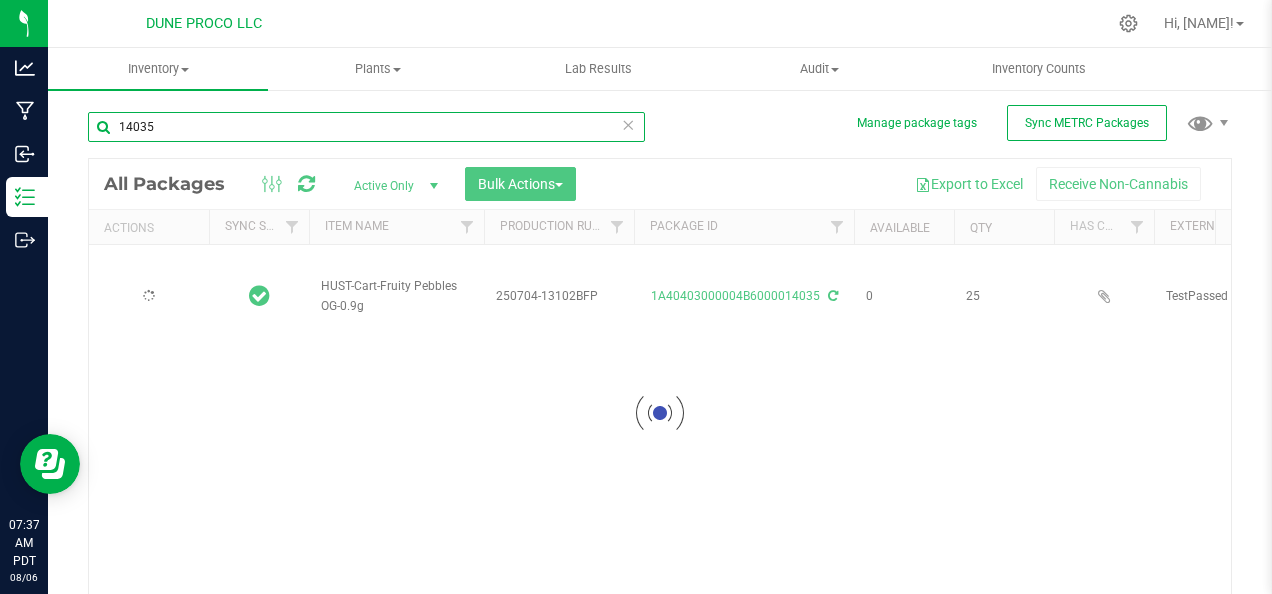 type on "2025-07-04" 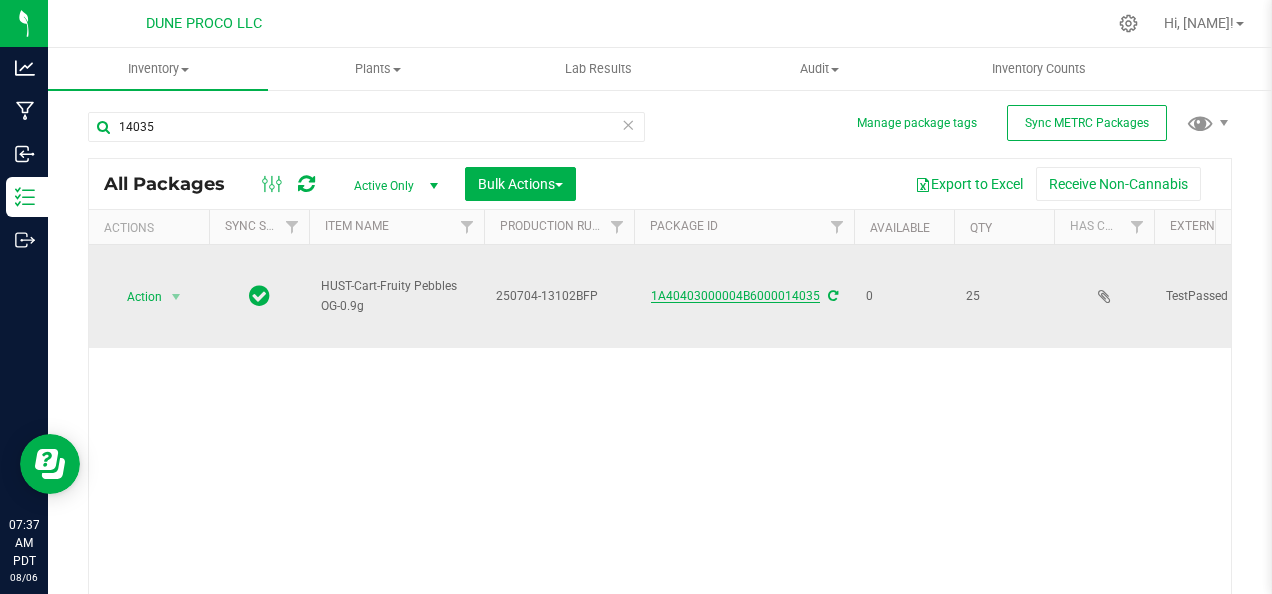 click on "1A40403000004B6000014035" at bounding box center (735, 296) 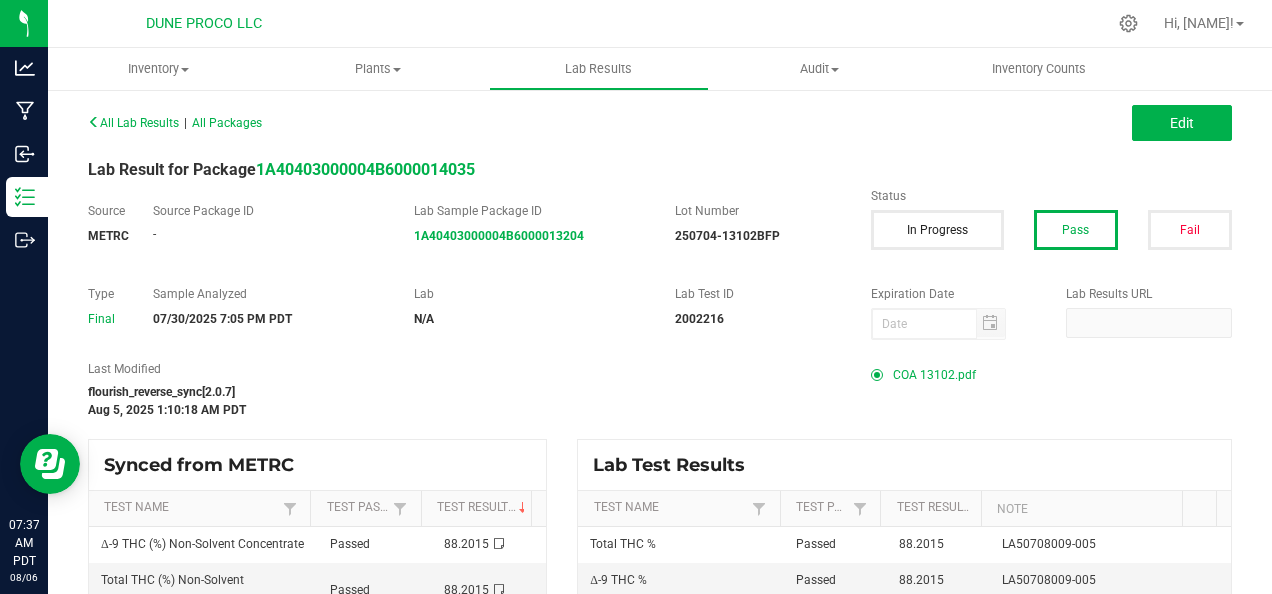 click on "COA 13102.pdf" at bounding box center (934, 375) 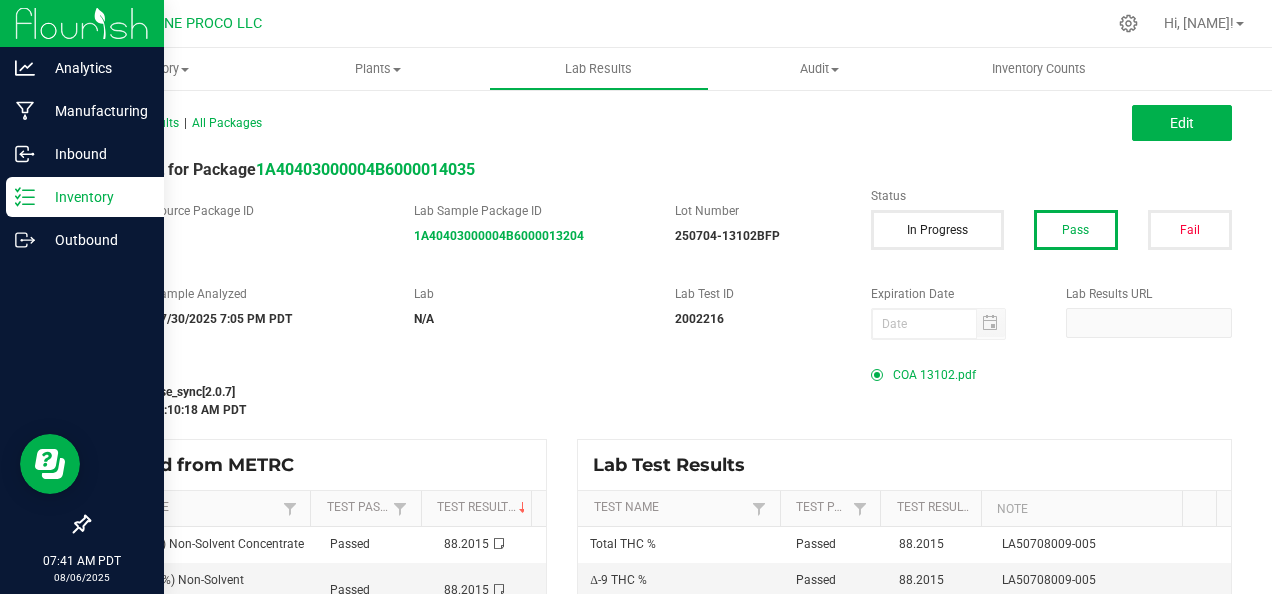 click on "Inventory" at bounding box center [95, 197] 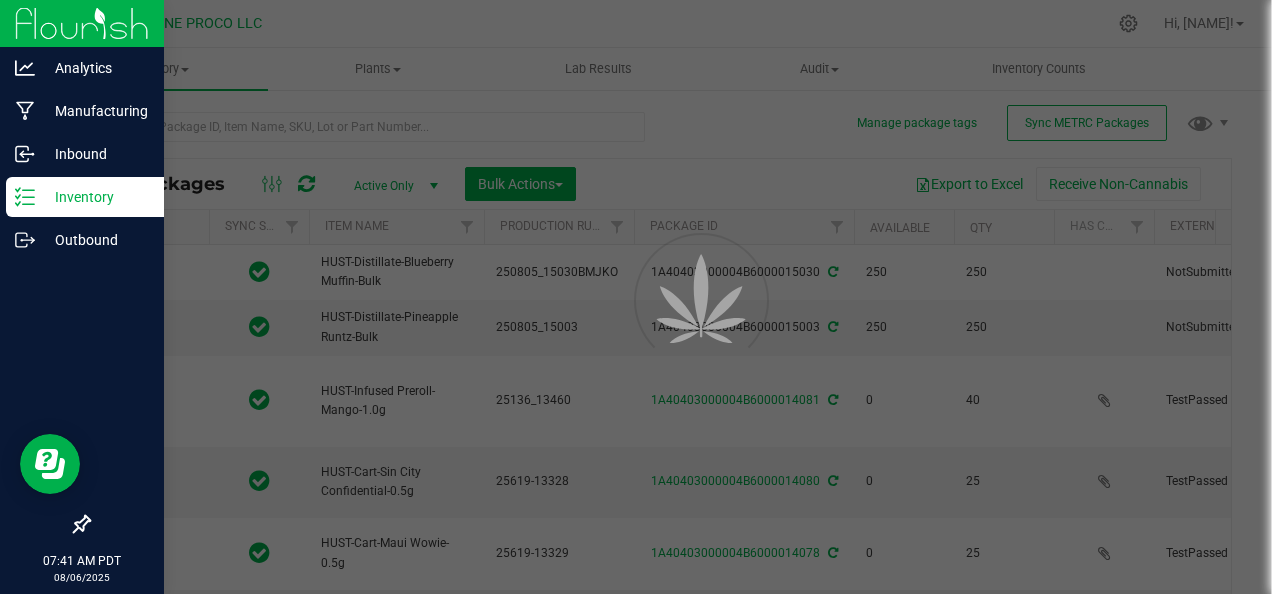 type on "2025-06-17" 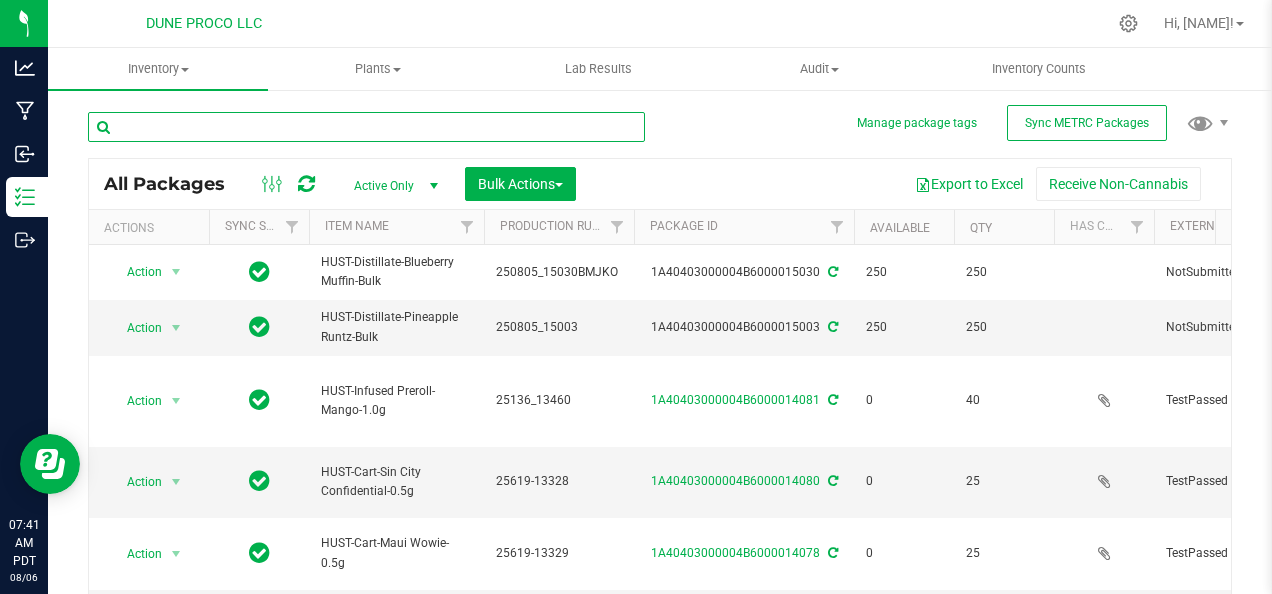 click at bounding box center [366, 127] 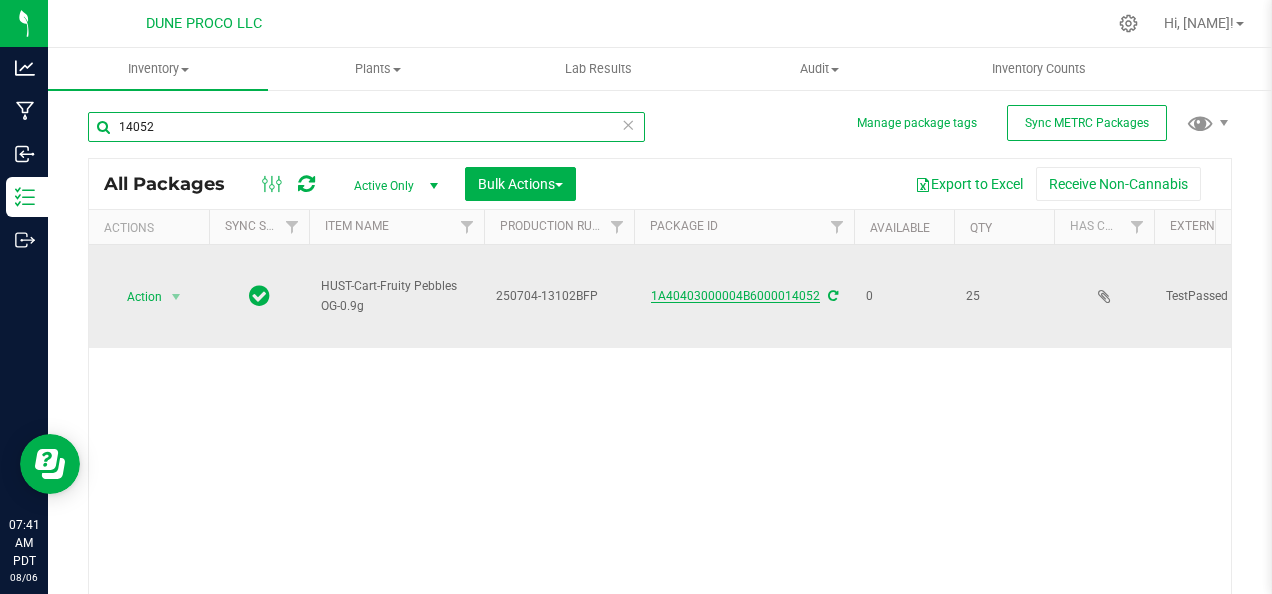 type on "14052" 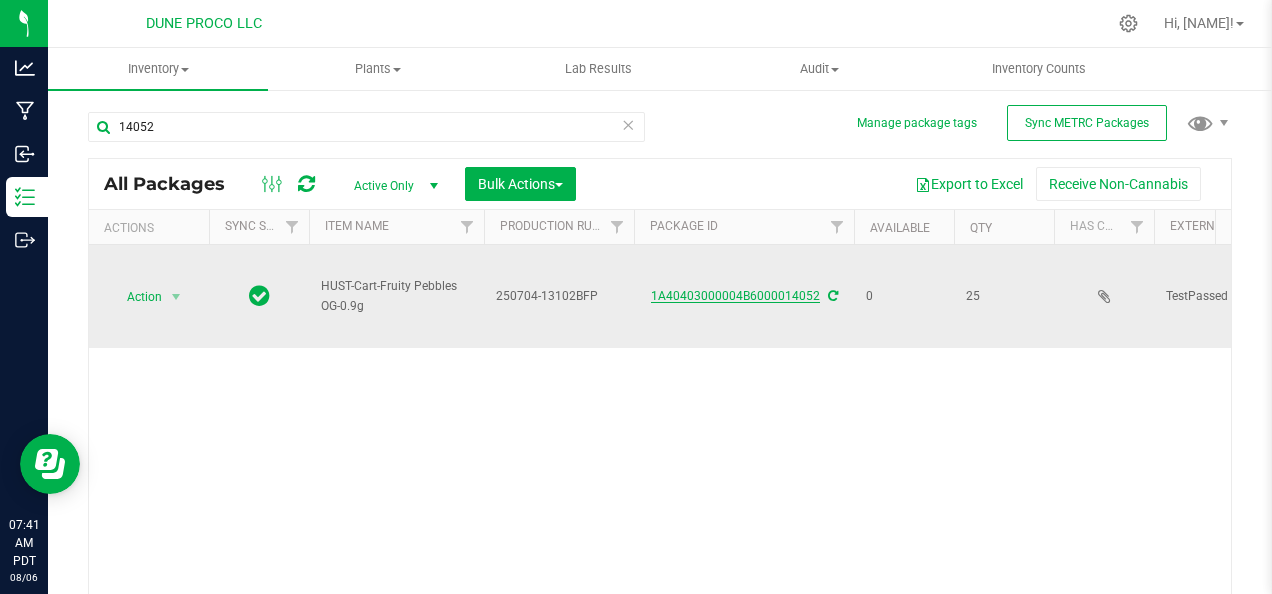 click on "1A40403000004B6000014052" at bounding box center [735, 296] 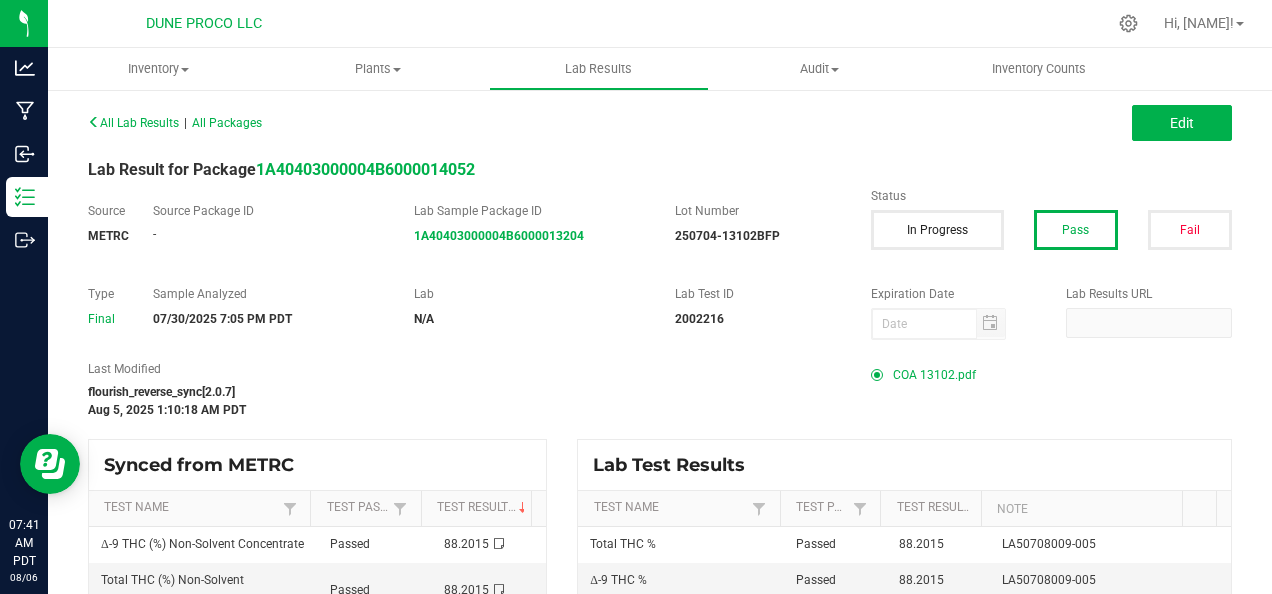 click on "COA 13102.pdf" at bounding box center [934, 375] 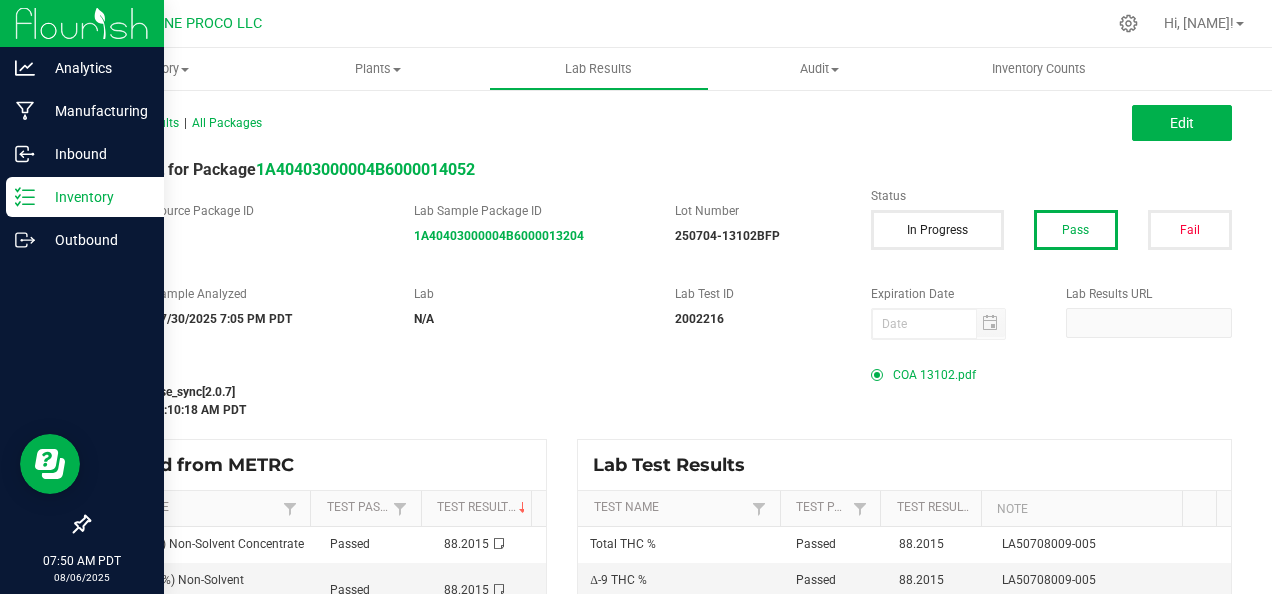 click on "Inventory" at bounding box center [95, 197] 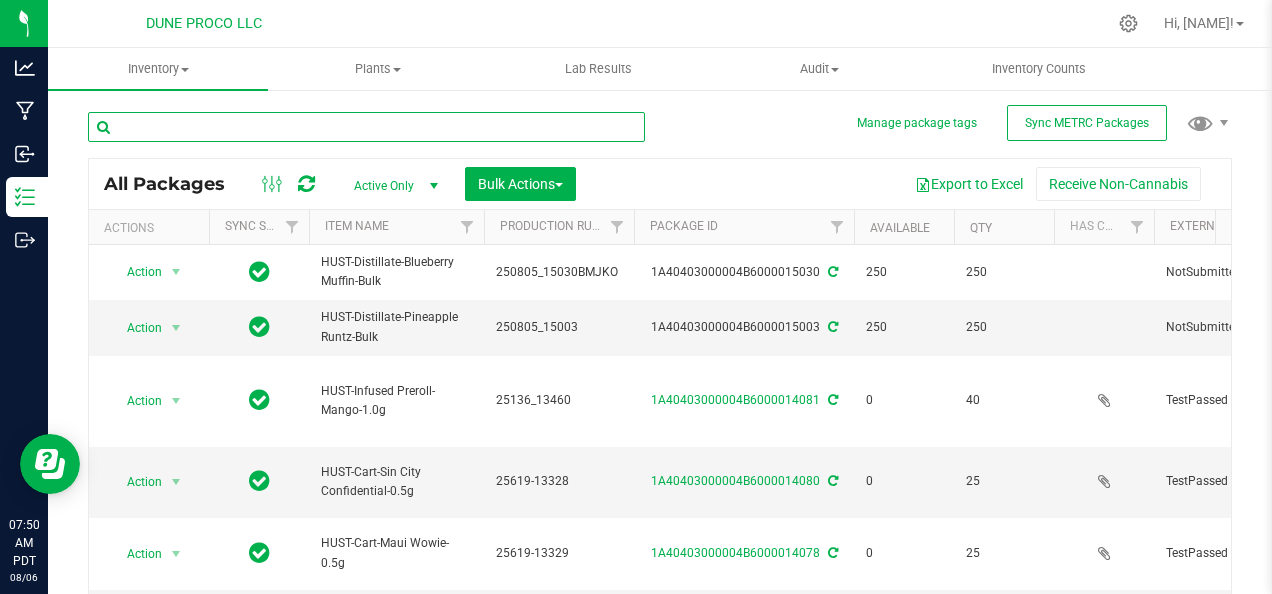 click at bounding box center (366, 127) 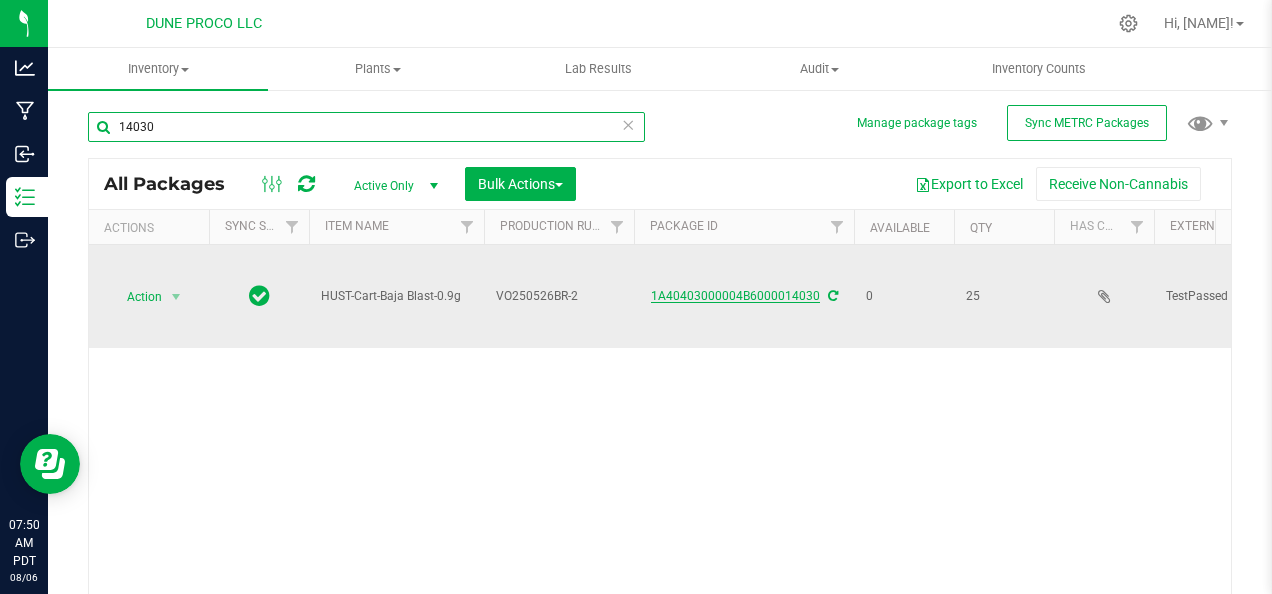 type on "14030" 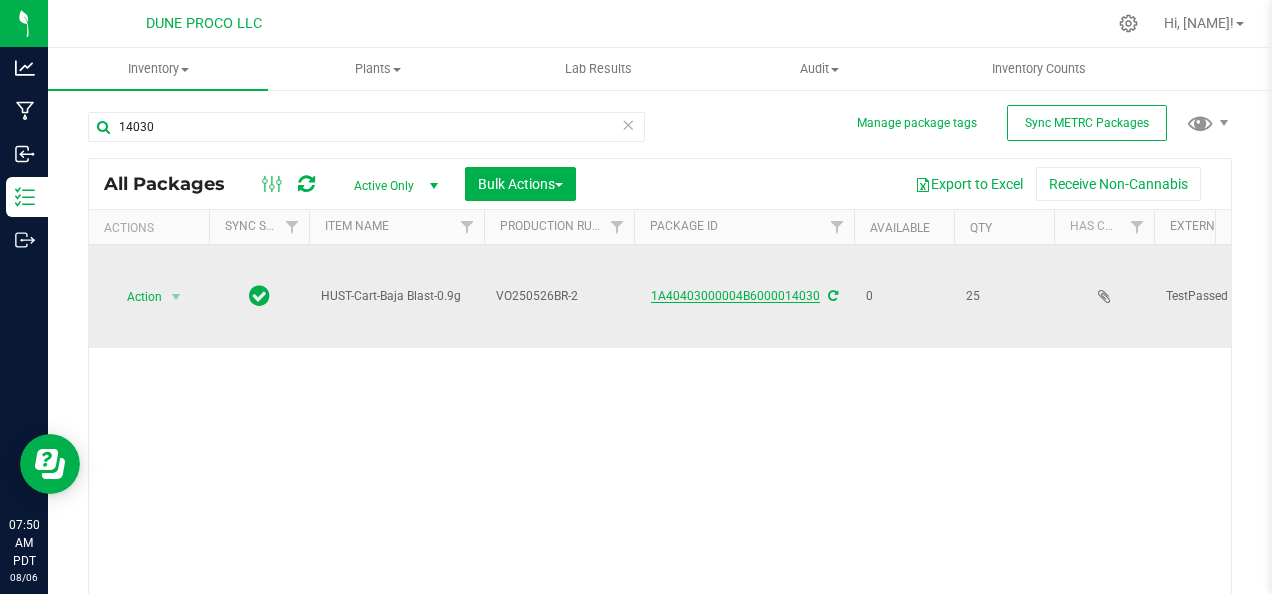 click on "1A40403000004B6000014030" at bounding box center (735, 296) 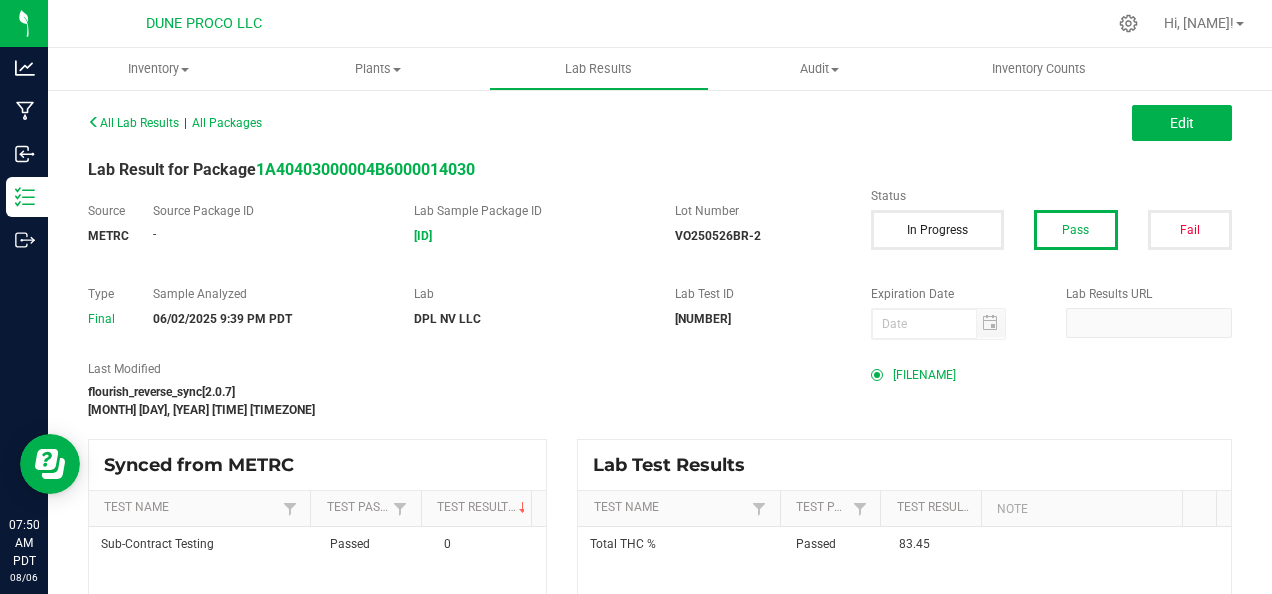 click on "[FILENAME]" at bounding box center [924, 375] 